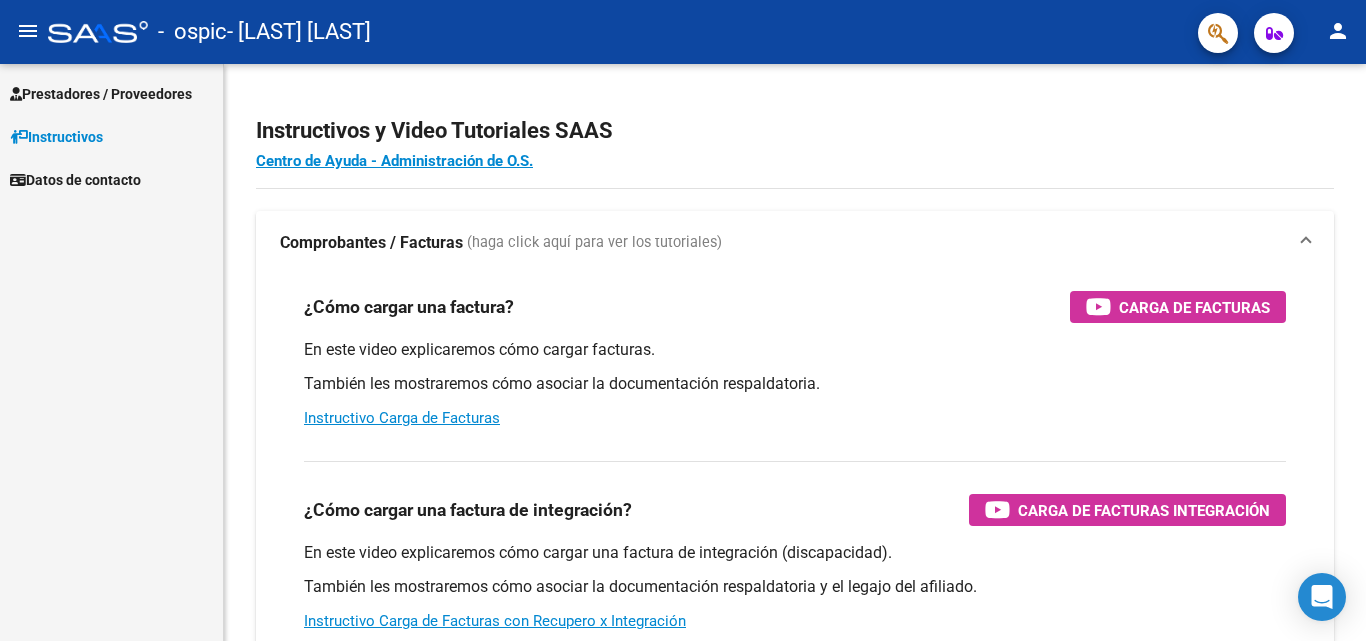 scroll, scrollTop: 0, scrollLeft: 0, axis: both 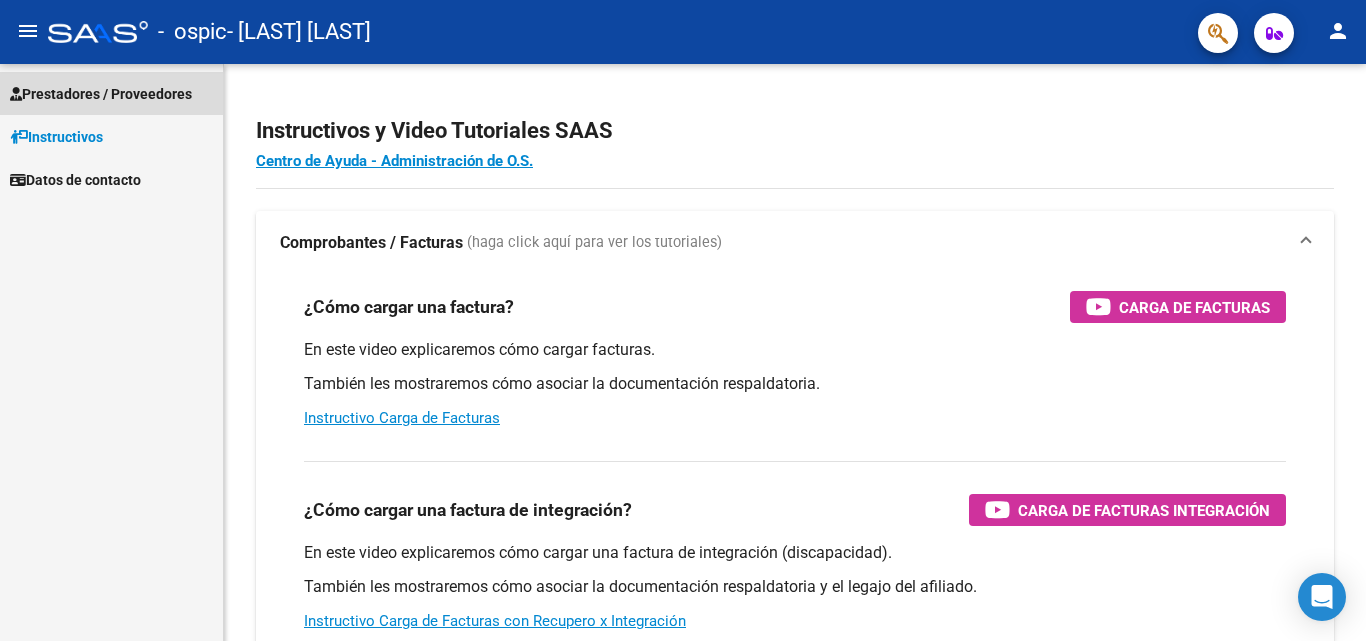 click on "Prestadores / Proveedores" at bounding box center [101, 94] 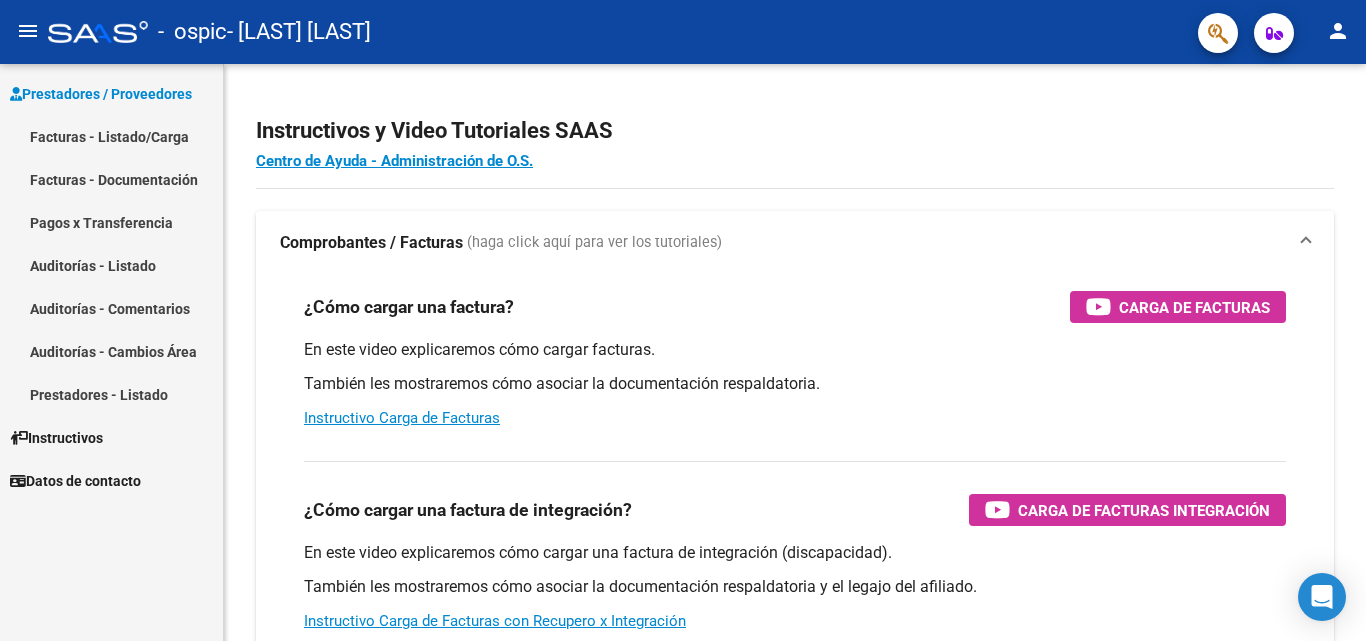 click on "Facturas - Listado/Carga" at bounding box center [111, 136] 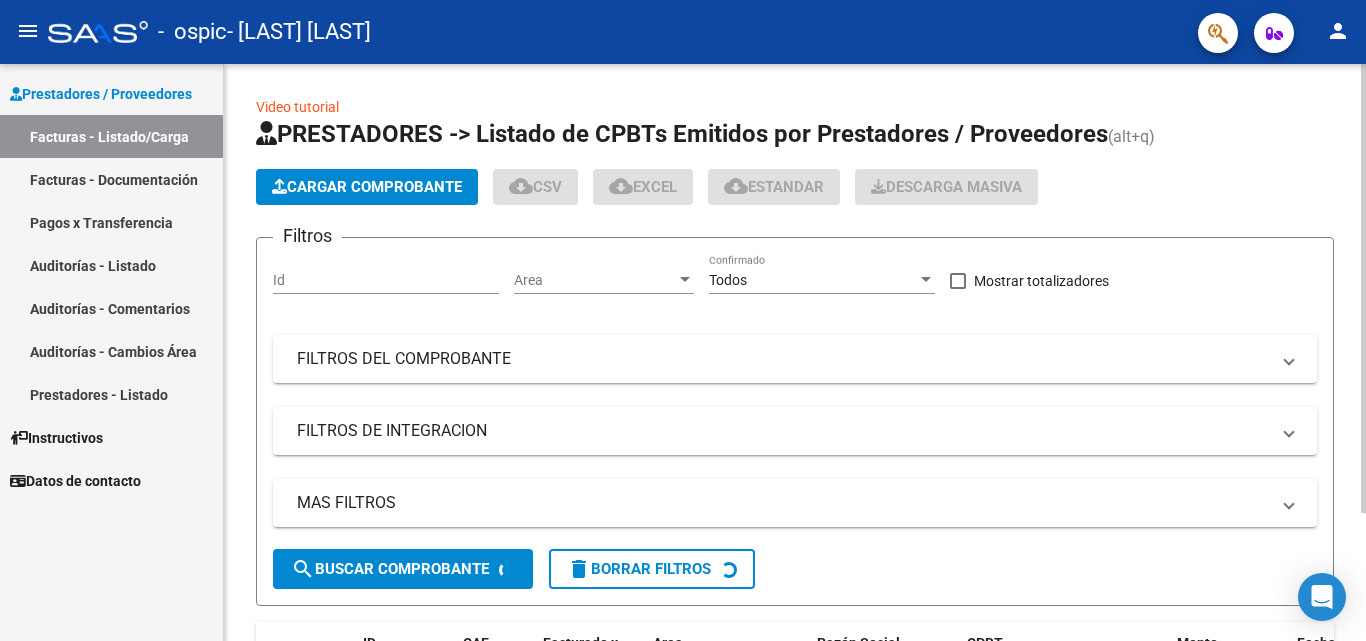 click on "Cargar Comprobante" 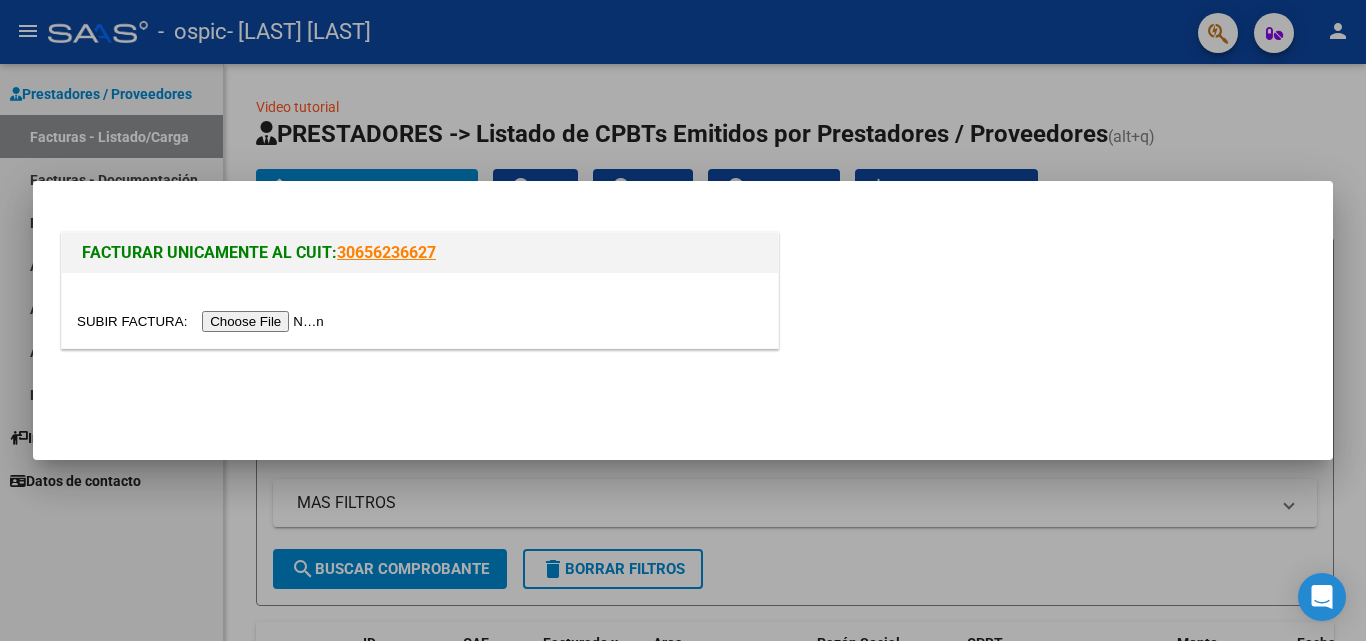 click at bounding box center [203, 321] 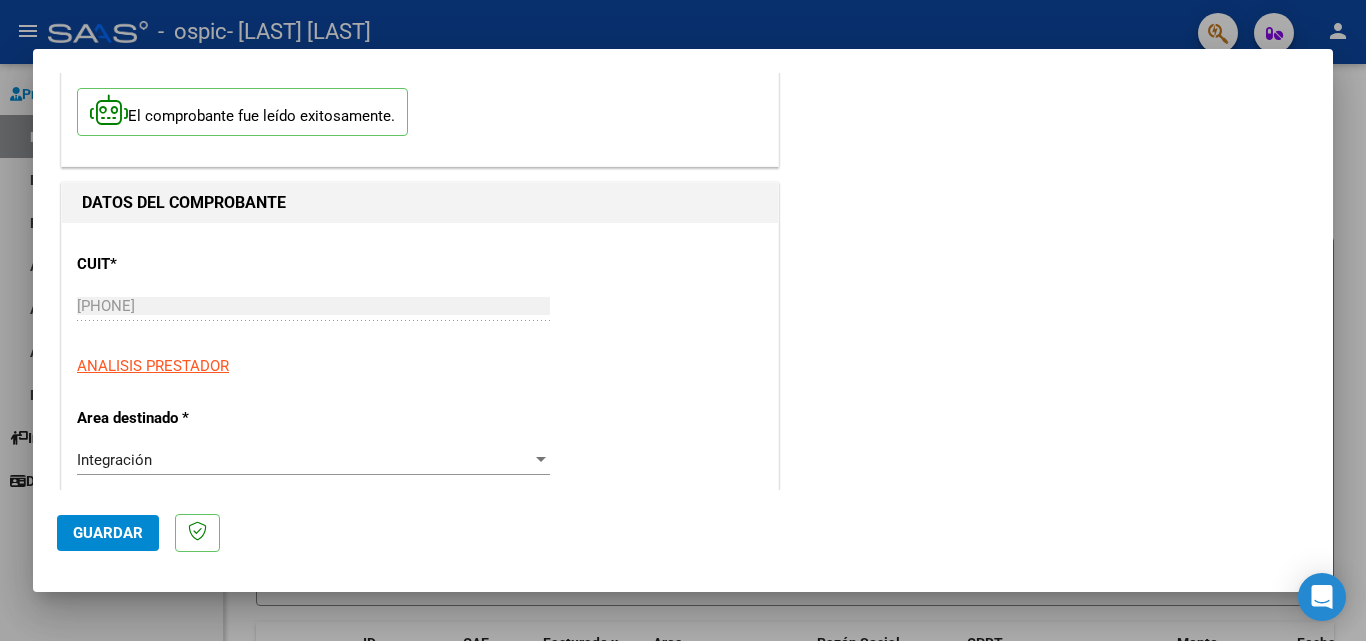 scroll, scrollTop: 300, scrollLeft: 0, axis: vertical 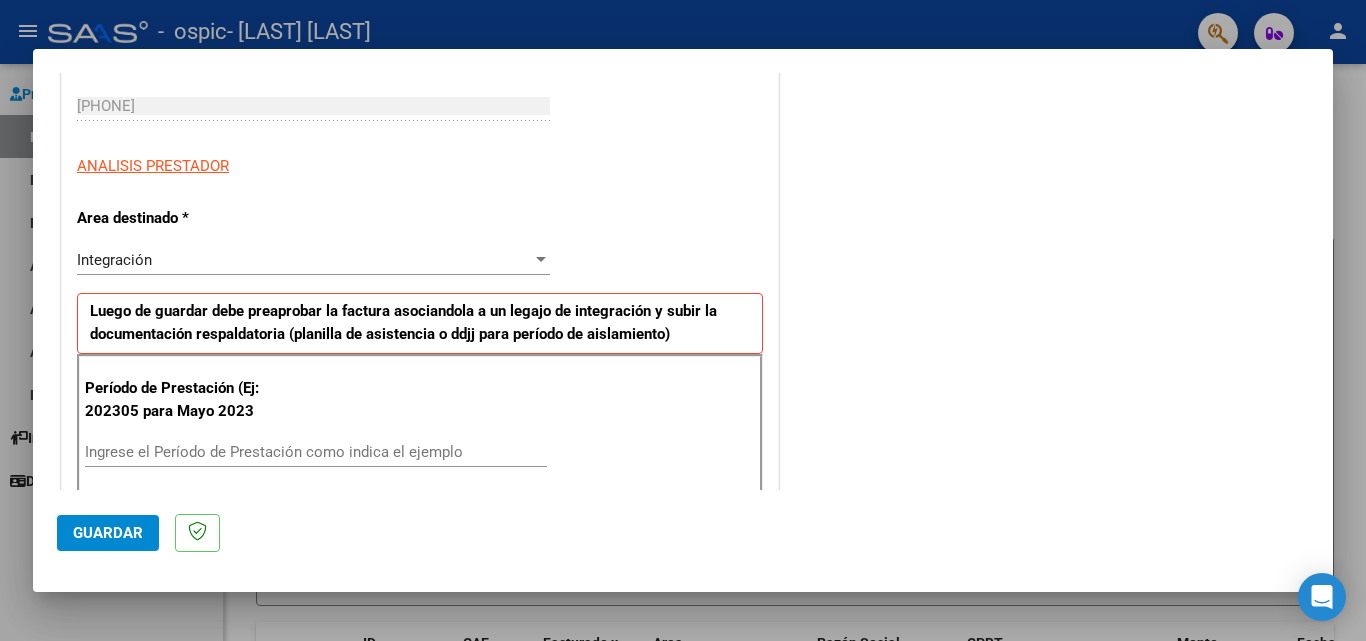 click on "Ingrese el Período de Prestación como indica el ejemplo" at bounding box center (316, 452) 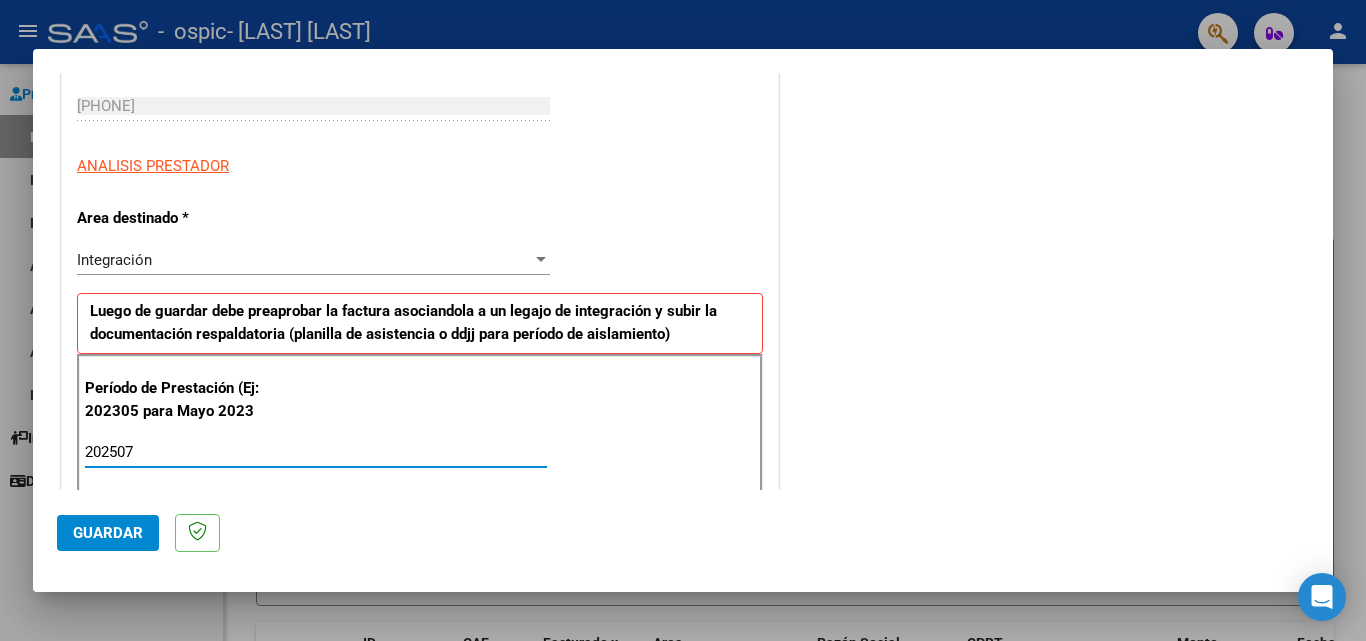type on "202507" 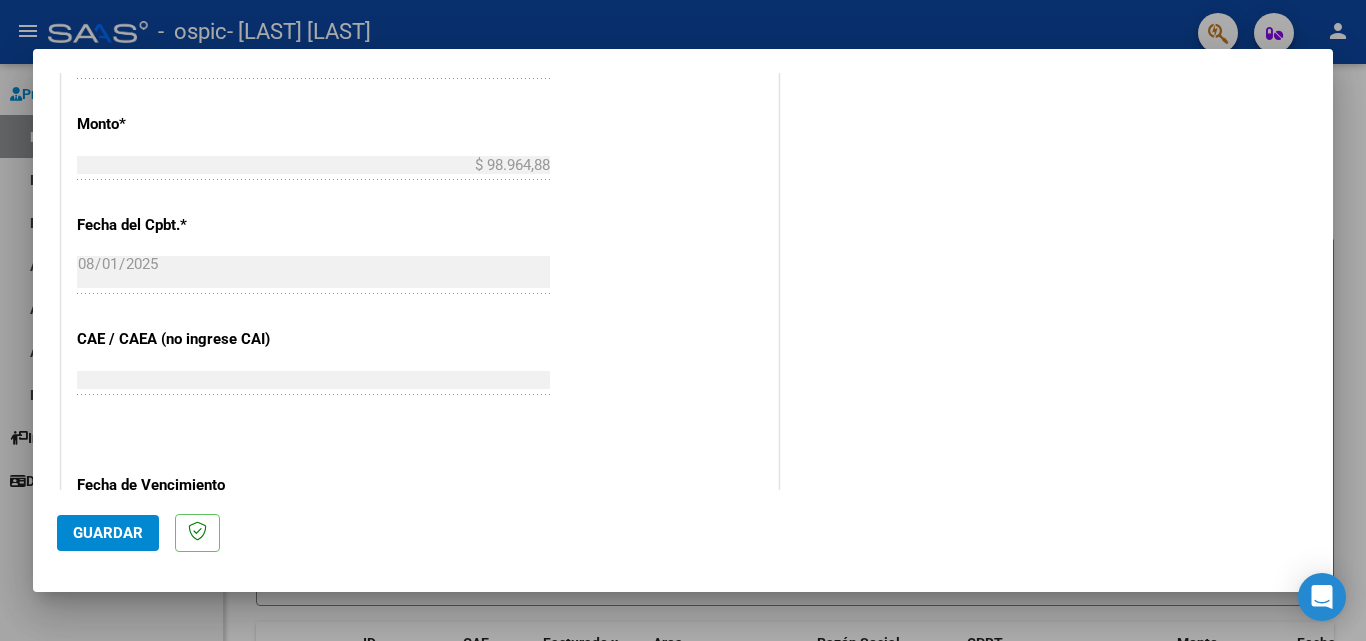 scroll, scrollTop: 1305, scrollLeft: 0, axis: vertical 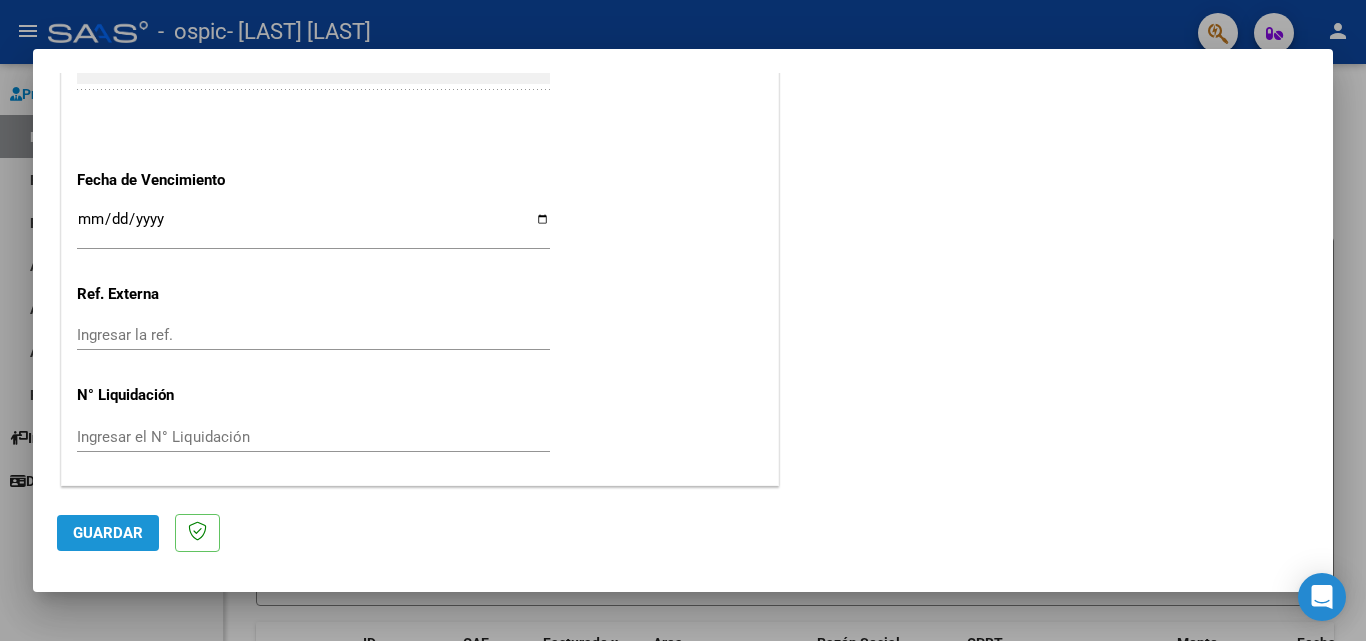 click on "Guardar" 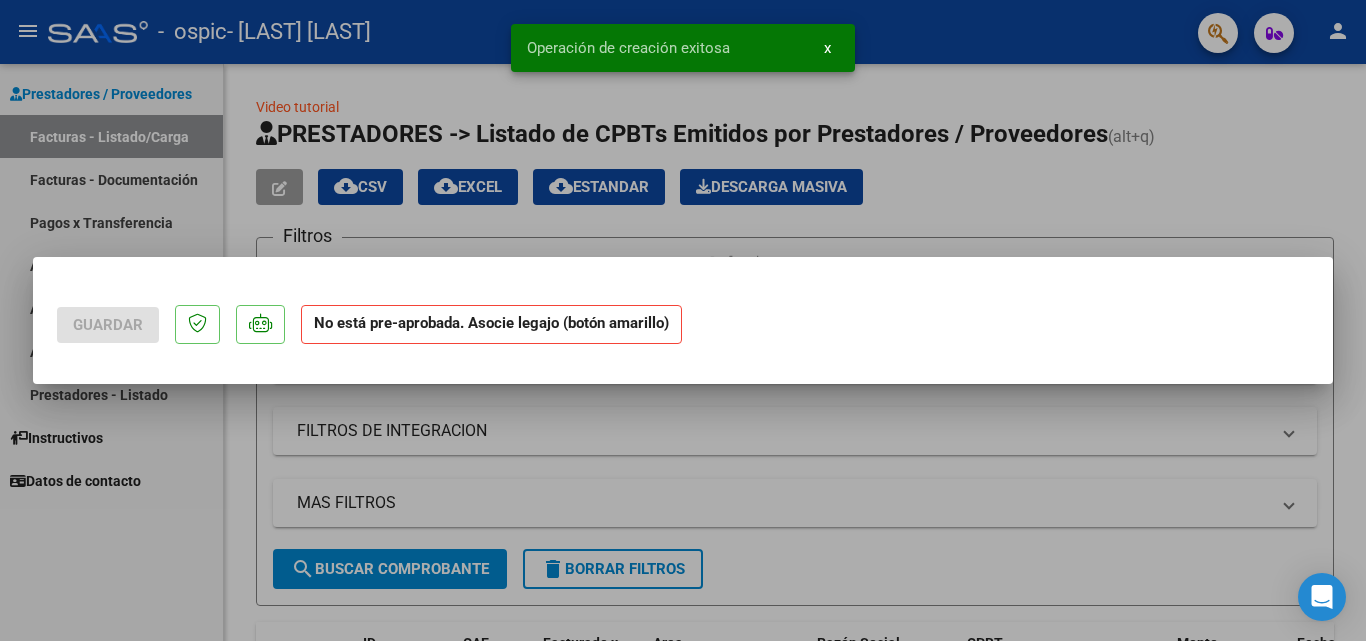 scroll, scrollTop: 0, scrollLeft: 0, axis: both 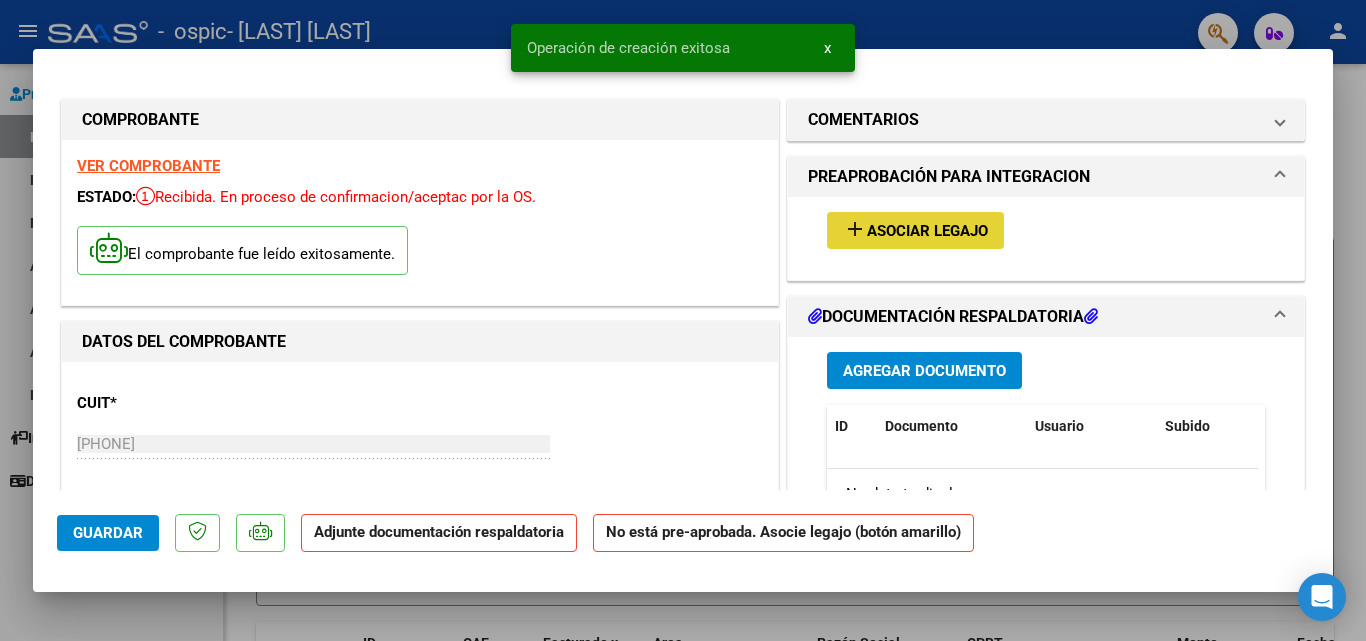 click on "Asociar Legajo" at bounding box center (927, 231) 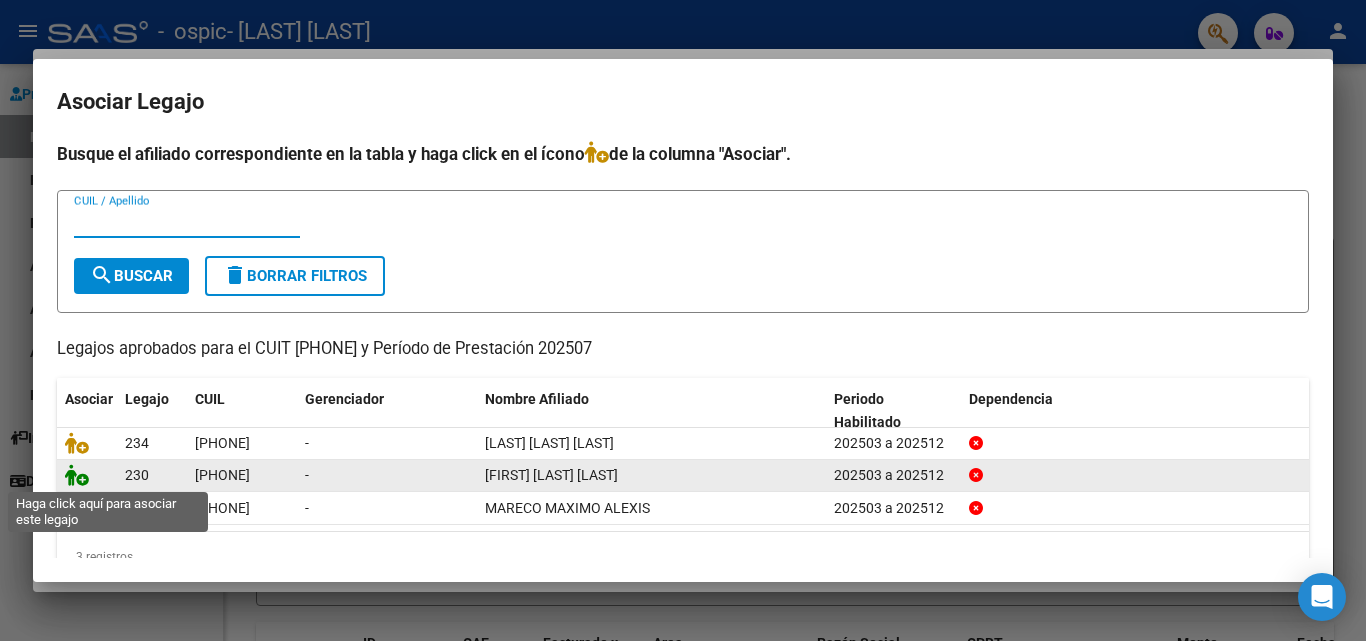 click 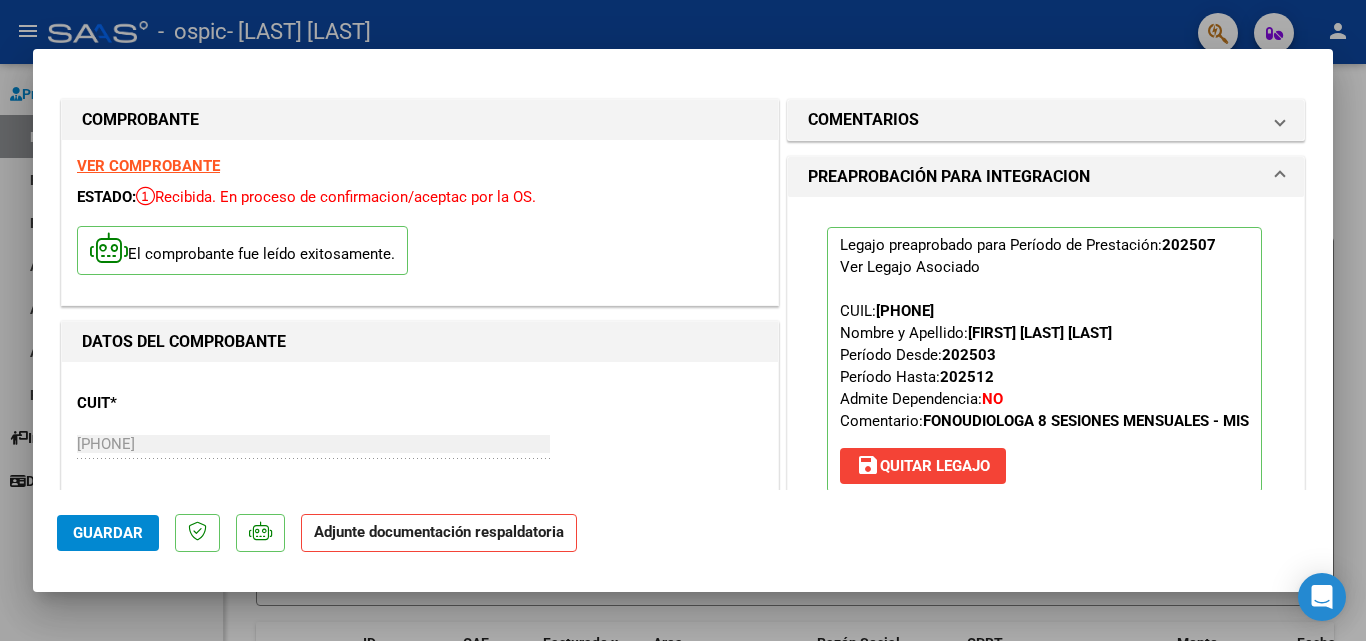scroll, scrollTop: 500, scrollLeft: 0, axis: vertical 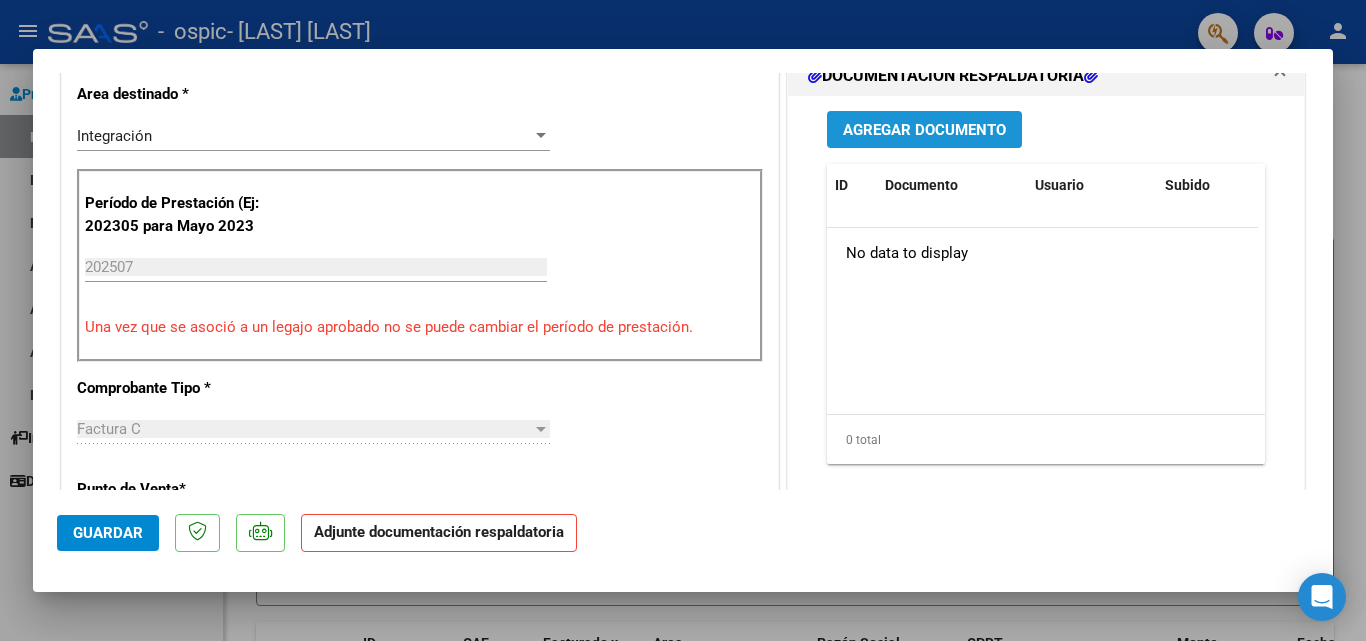 click on "Agregar Documento" at bounding box center [924, 130] 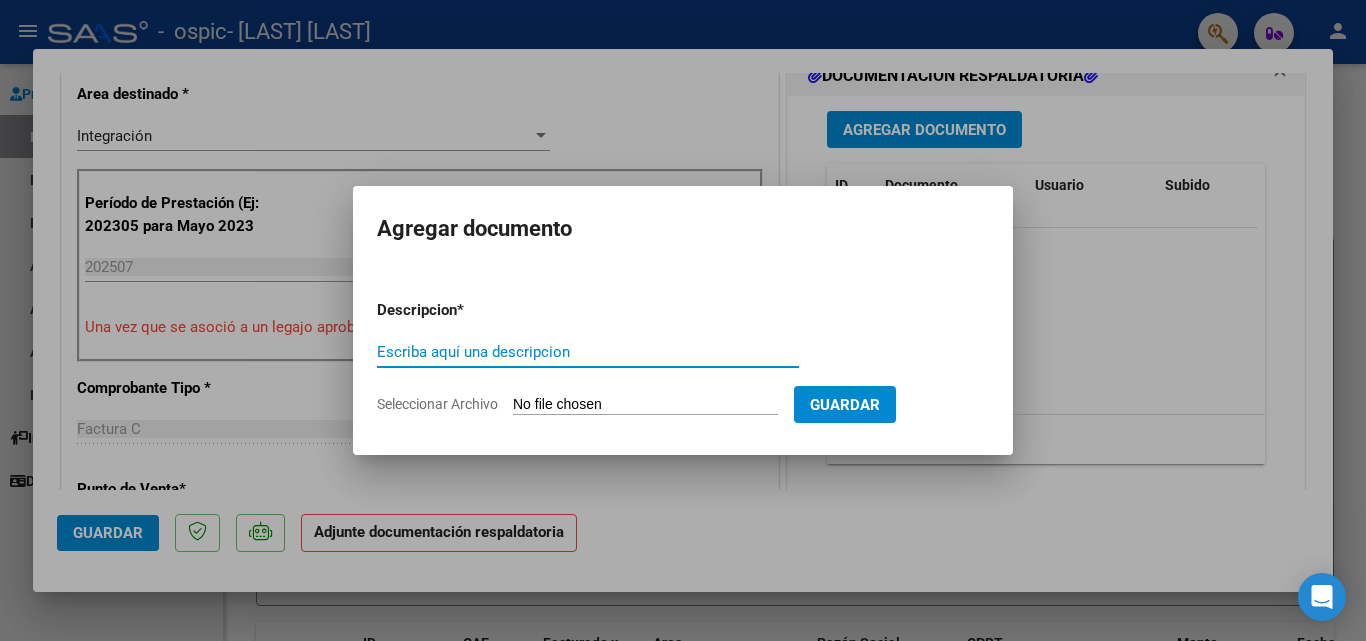 click on "Escriba aquí una descripcion" at bounding box center (588, 352) 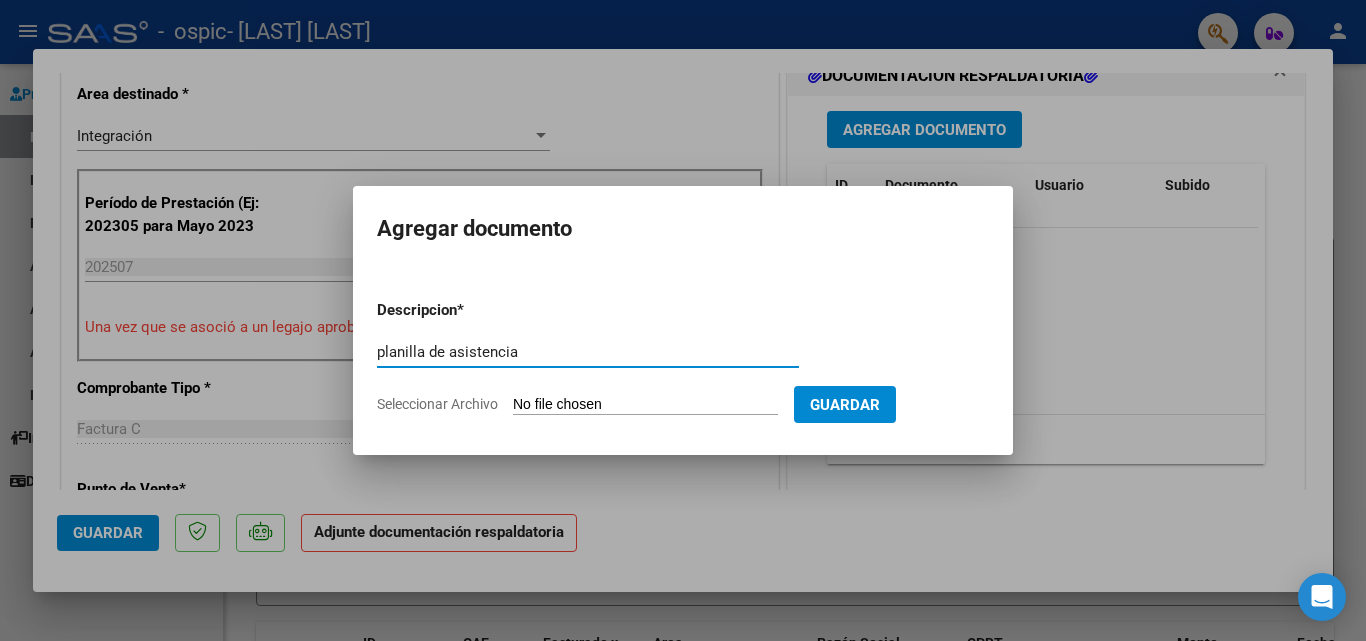type on "planilla de asistencia" 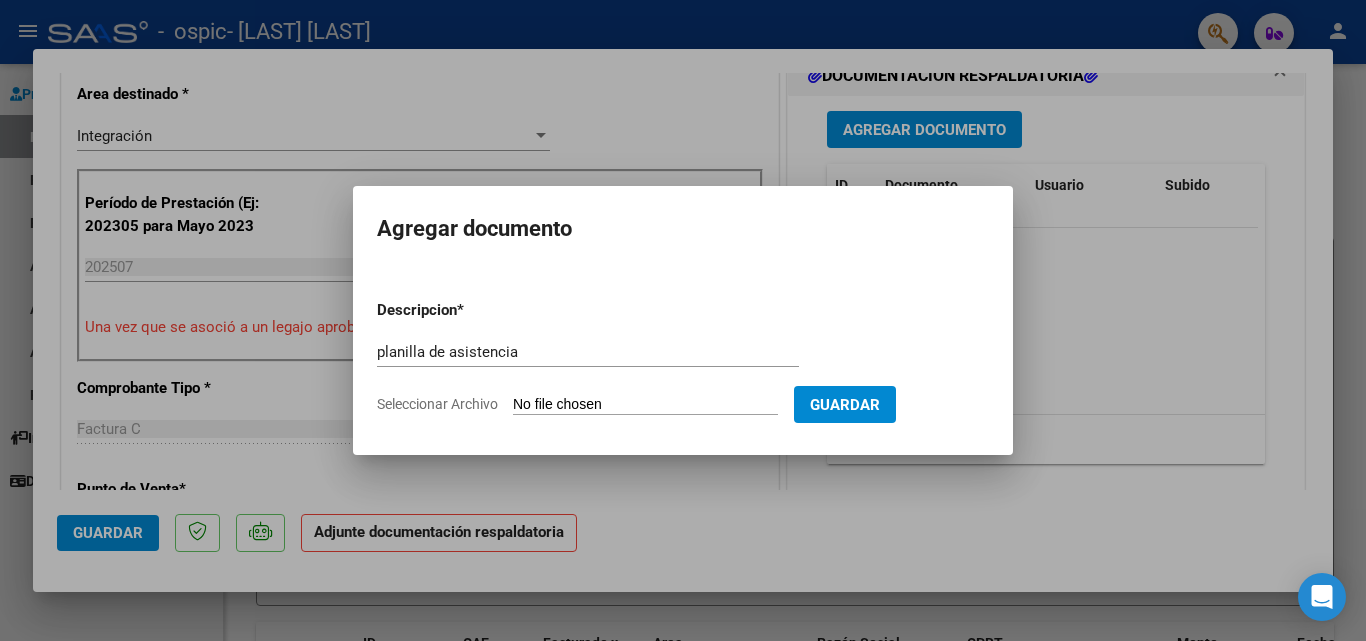 type on "C:\fakepath\[FIRST] [LAST] PLANILLA.pdf" 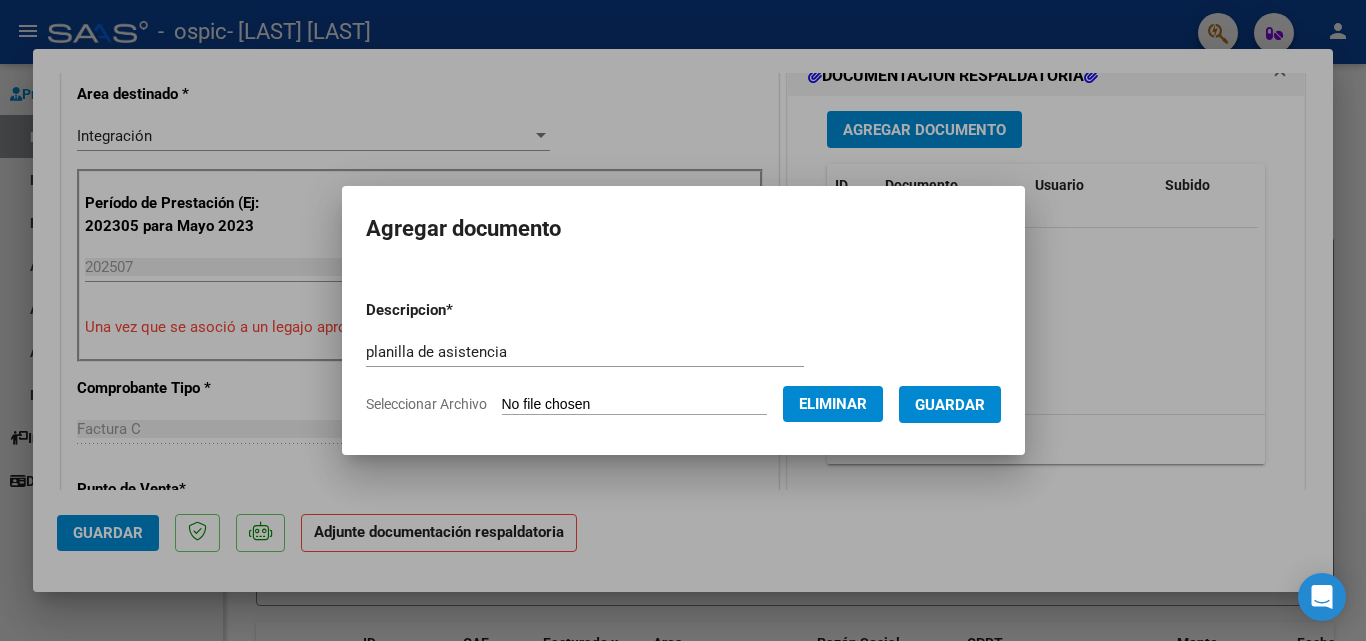 click on "Guardar" at bounding box center (950, 405) 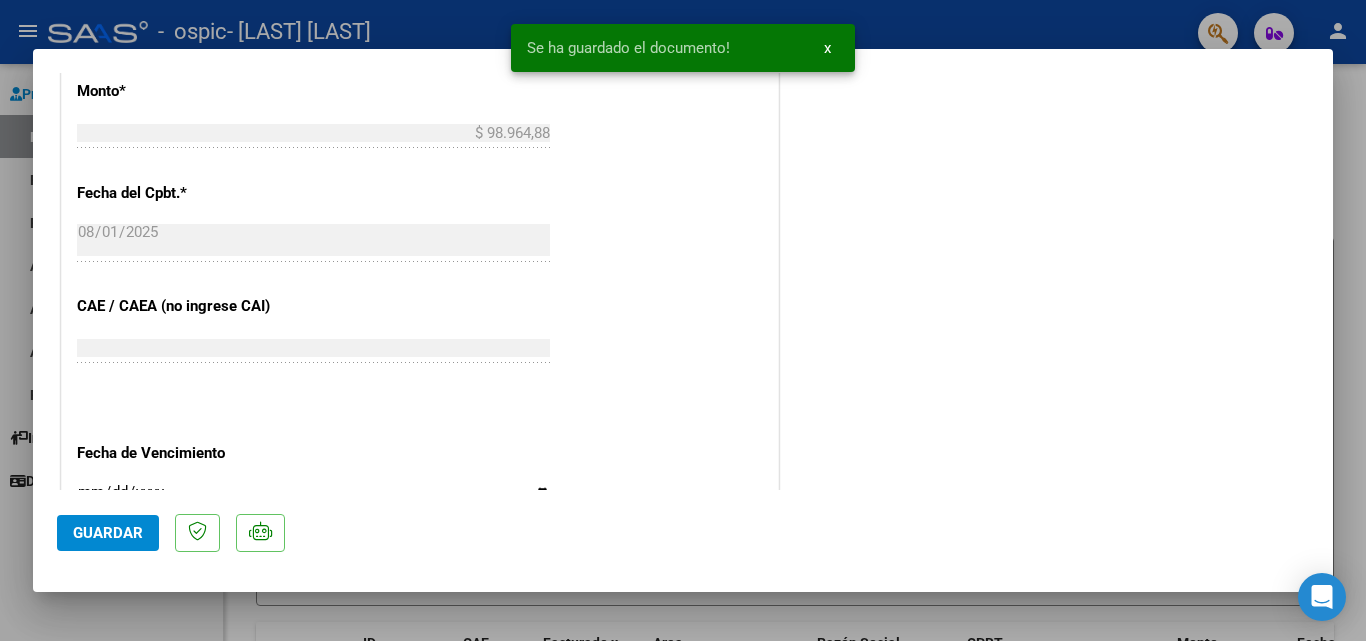 scroll, scrollTop: 1373, scrollLeft: 0, axis: vertical 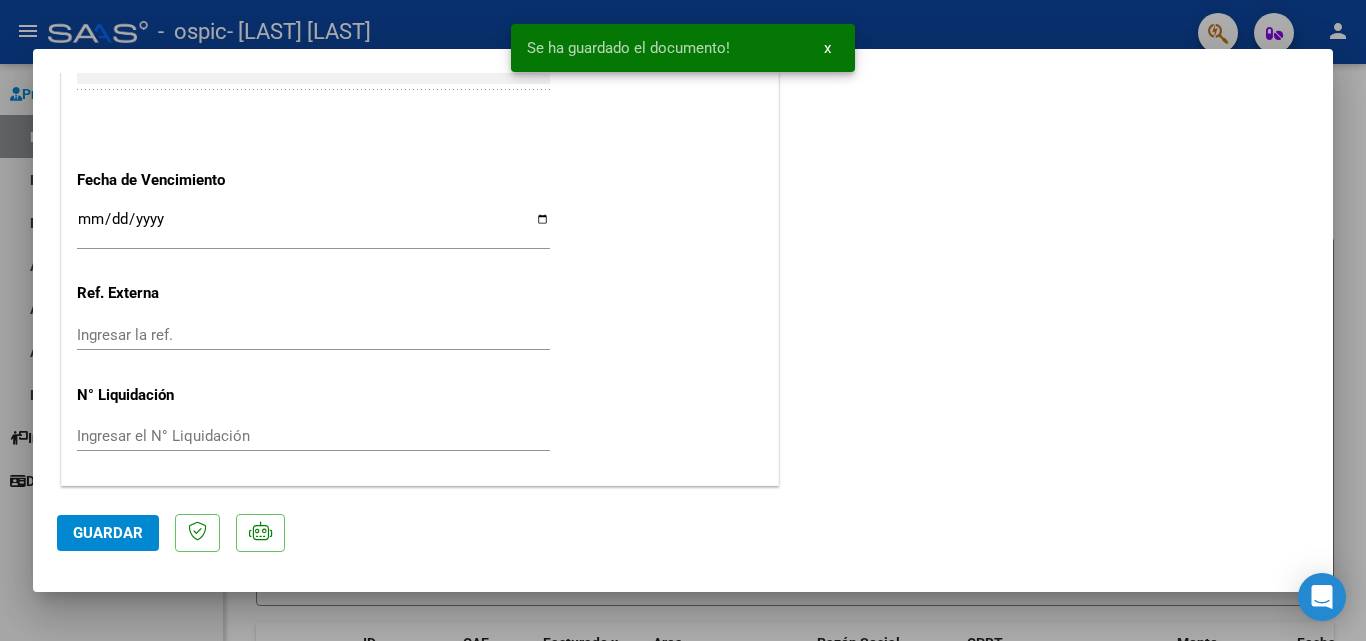 click on "Guardar" 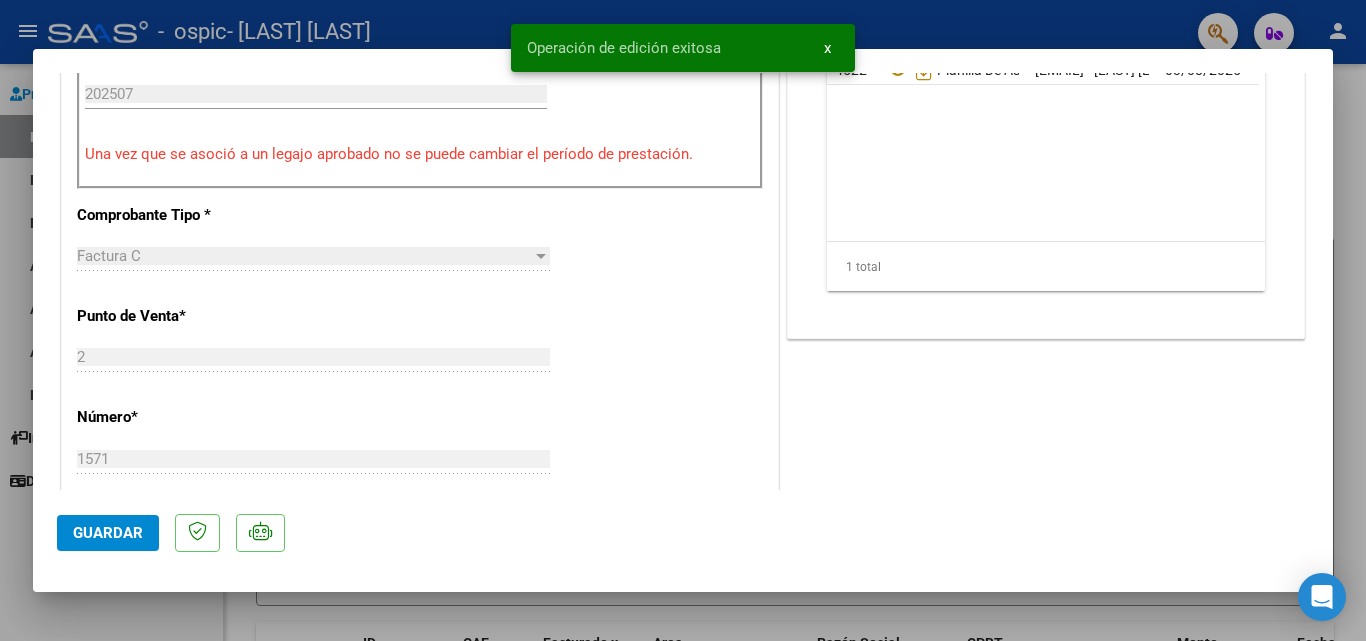 scroll, scrollTop: 0, scrollLeft: 0, axis: both 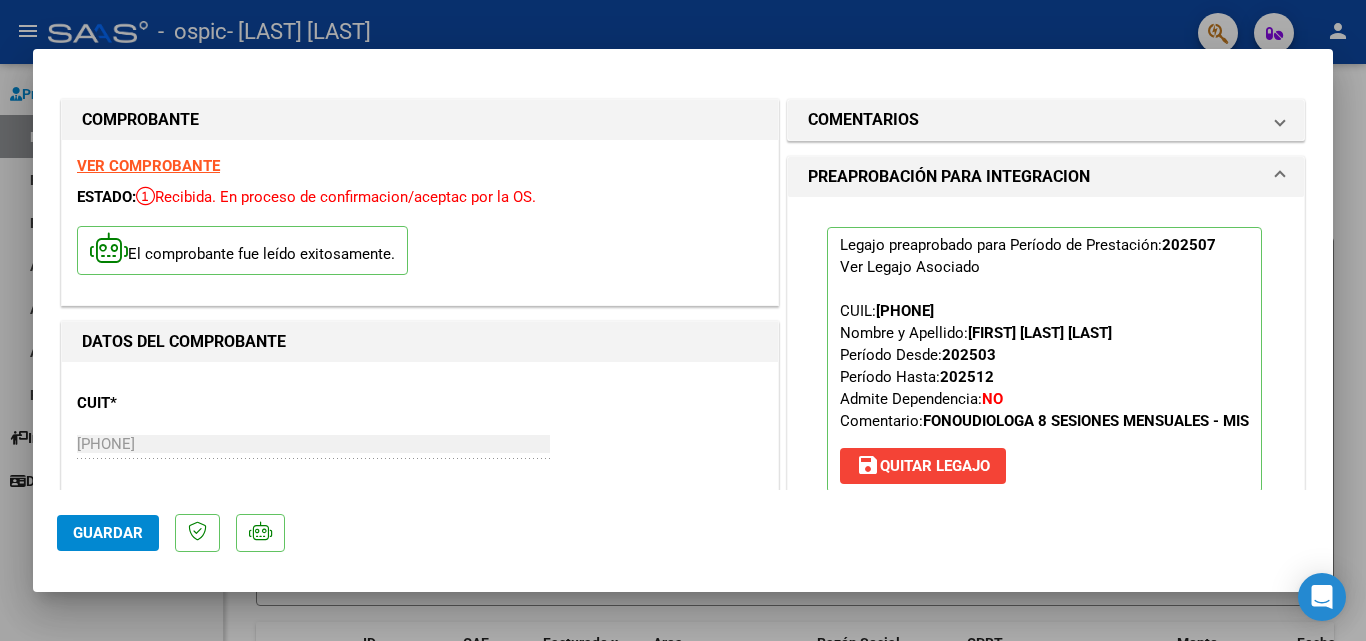 click on "VER COMPROBANTE" at bounding box center (148, 166) 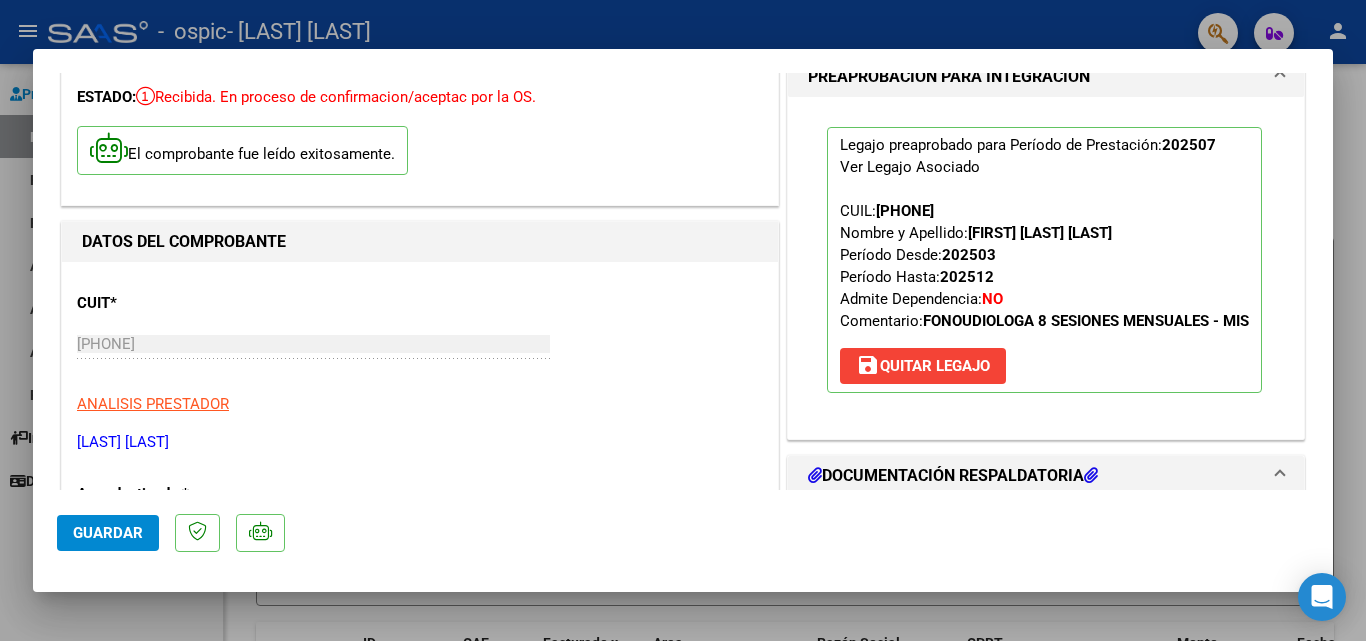 click at bounding box center [683, 320] 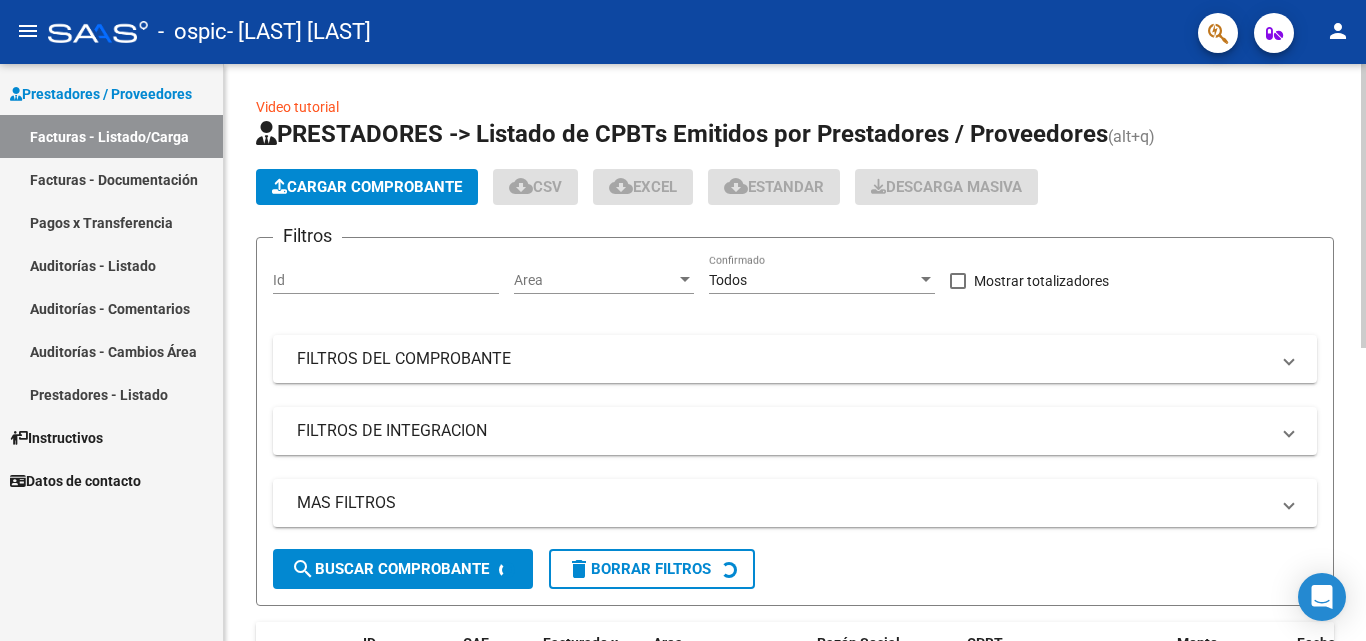 click on "PRESTADORES -> Listado de CPBTs Emitidos por Prestadores / Proveedores (alt+q)   Cargar Comprobante
cloud_download  CSV  cloud_download  EXCEL  cloud_download  Estandar   Descarga Masiva
Filtros Id Area Area Todos Confirmado   Mostrar totalizadores   FILTROS DEL COMPROBANTE  Comprobante Tipo Comprobante Tipo Start date – End date Fec. Comprobante Desde / Hasta Días Emisión Desde(cant. días) Días Emisión Hasta(cant. días) CUIT / Razón Social Pto. Venta Nro. Comprobante Código SSS CAE Válido CAE Válido Todos Cargado Módulo Hosp. Todos Tiene facturacion Apócrifa Hospital Refes  FILTROS DE INTEGRACION  Período De Prestación Campos del Archivo de Rendición Devuelto x SSS (dr_envio) Todos Rendido x SSS (dr_envio) Tipo de Registro Tipo de Registro Período Presentación Período Presentación Campos del Legajo Asociado (preaprobación) Afiliado Legajo (cuil/nombre) Todos Solo facturas preaprobadas  MAS FILTROS  Todos Con Doc. Respaldatoria Todos Con Trazabilidad Todos Asociado a Expediente Sur" 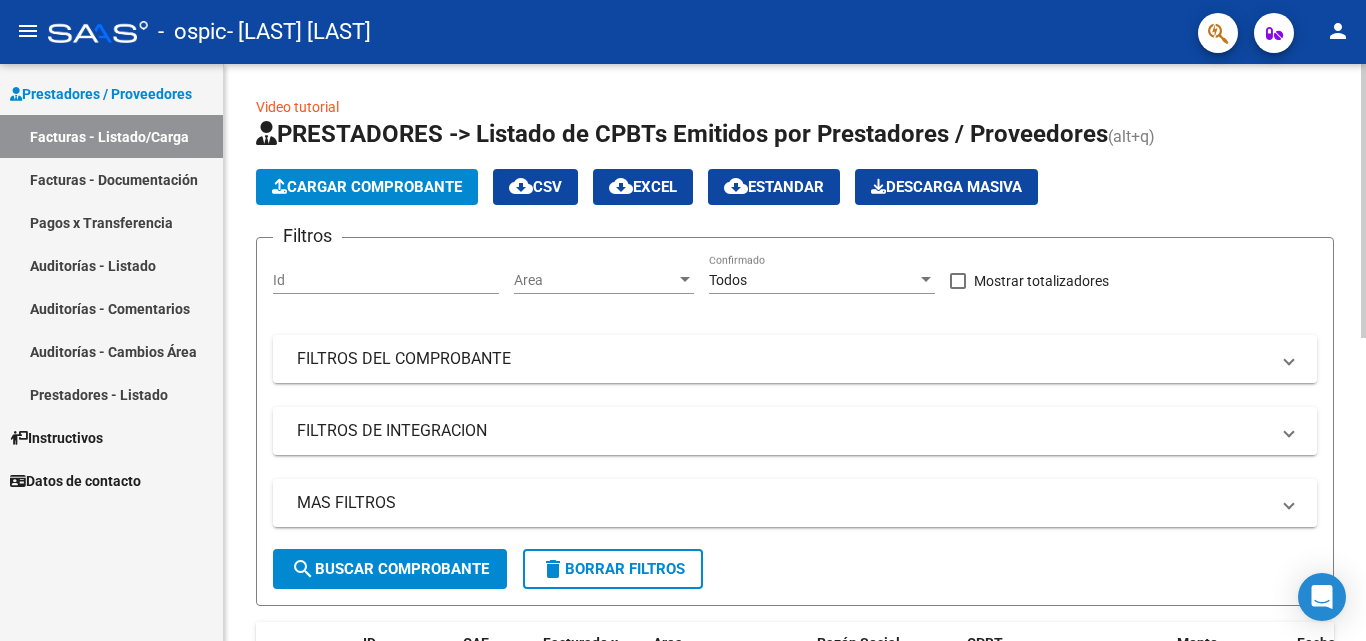 scroll, scrollTop: 0, scrollLeft: 0, axis: both 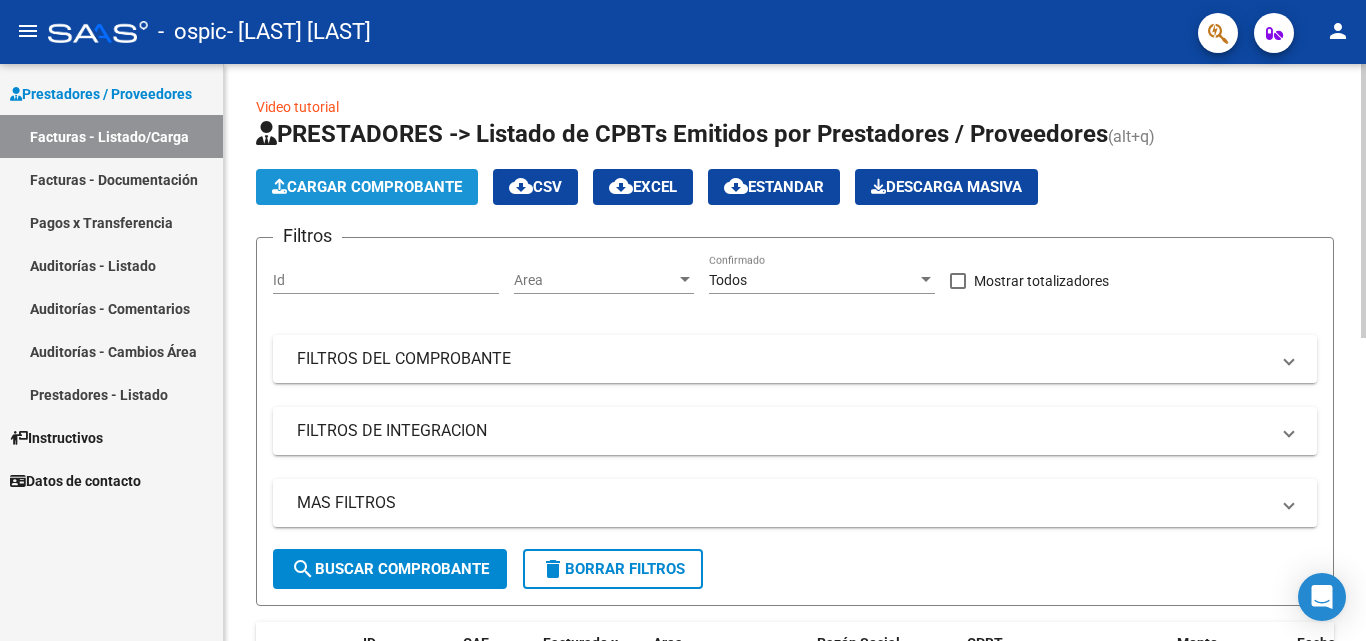 click on "Cargar Comprobante" 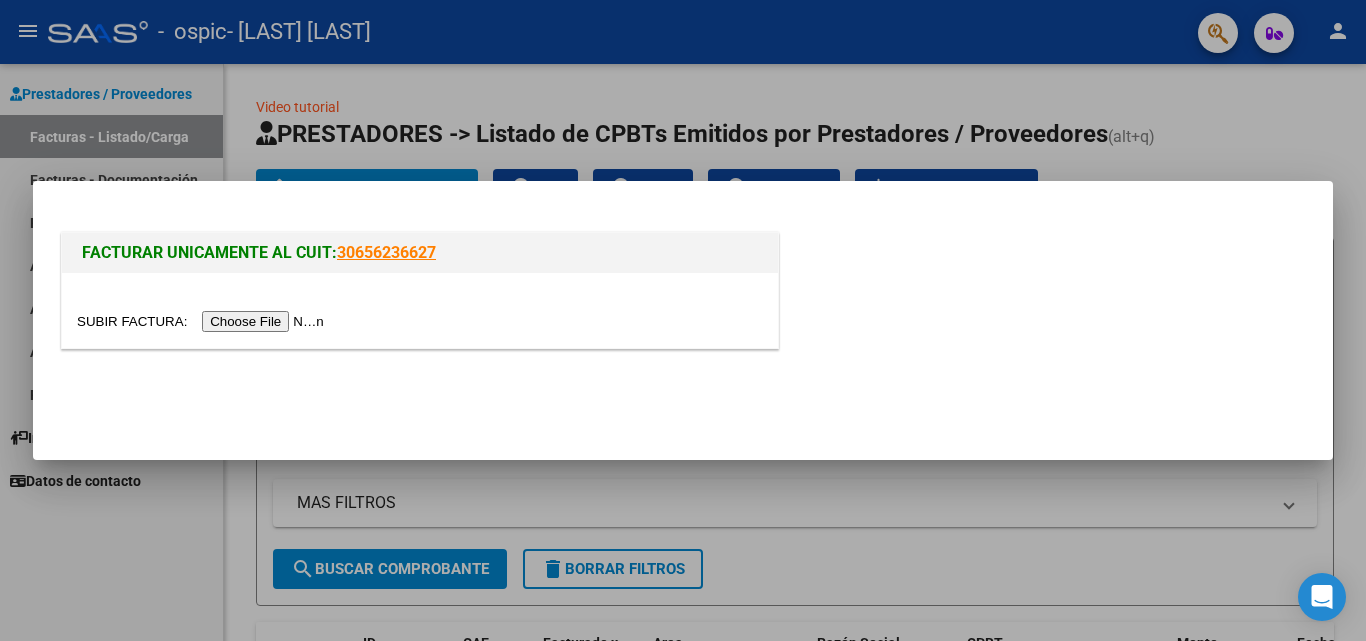 click at bounding box center (203, 321) 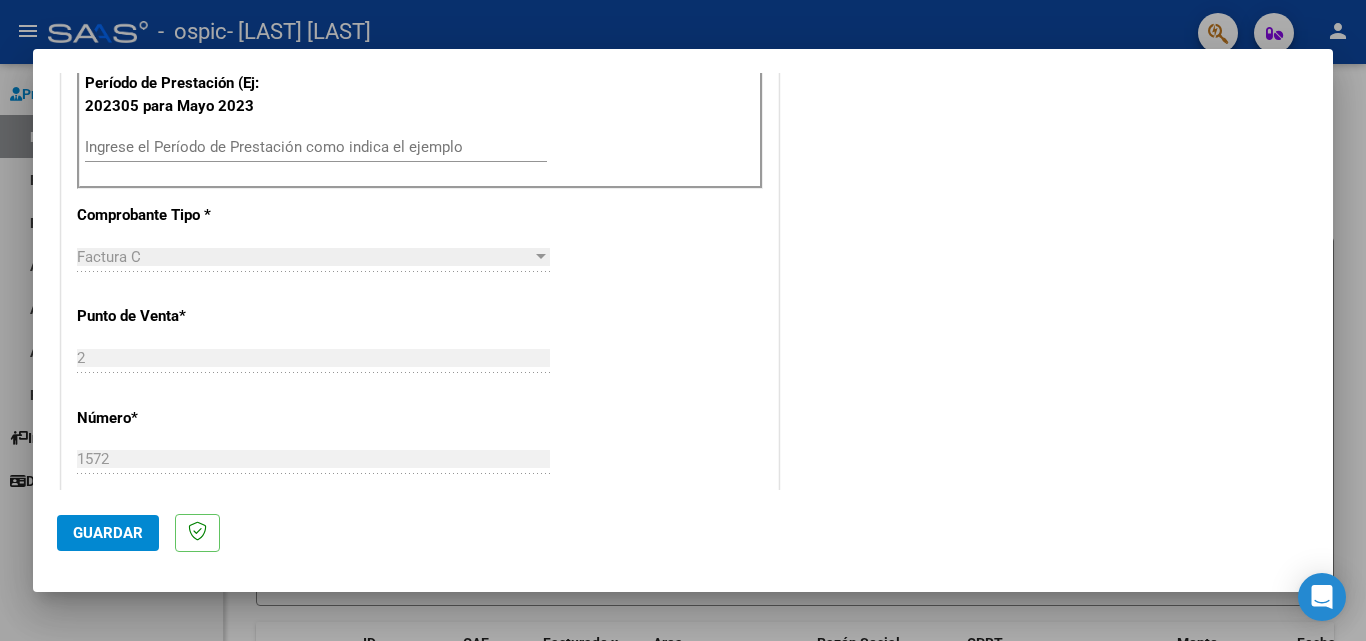 scroll, scrollTop: 505, scrollLeft: 0, axis: vertical 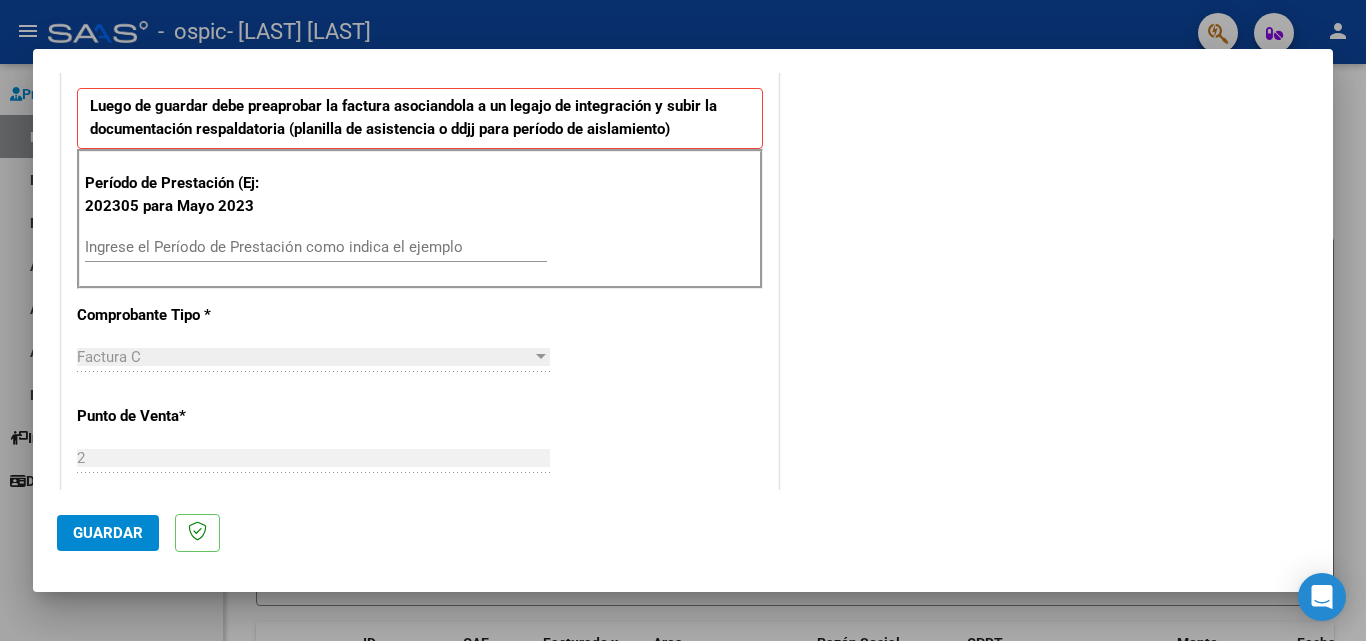 click on "Ingrese el Período de Prestación como indica el ejemplo" at bounding box center (316, 247) 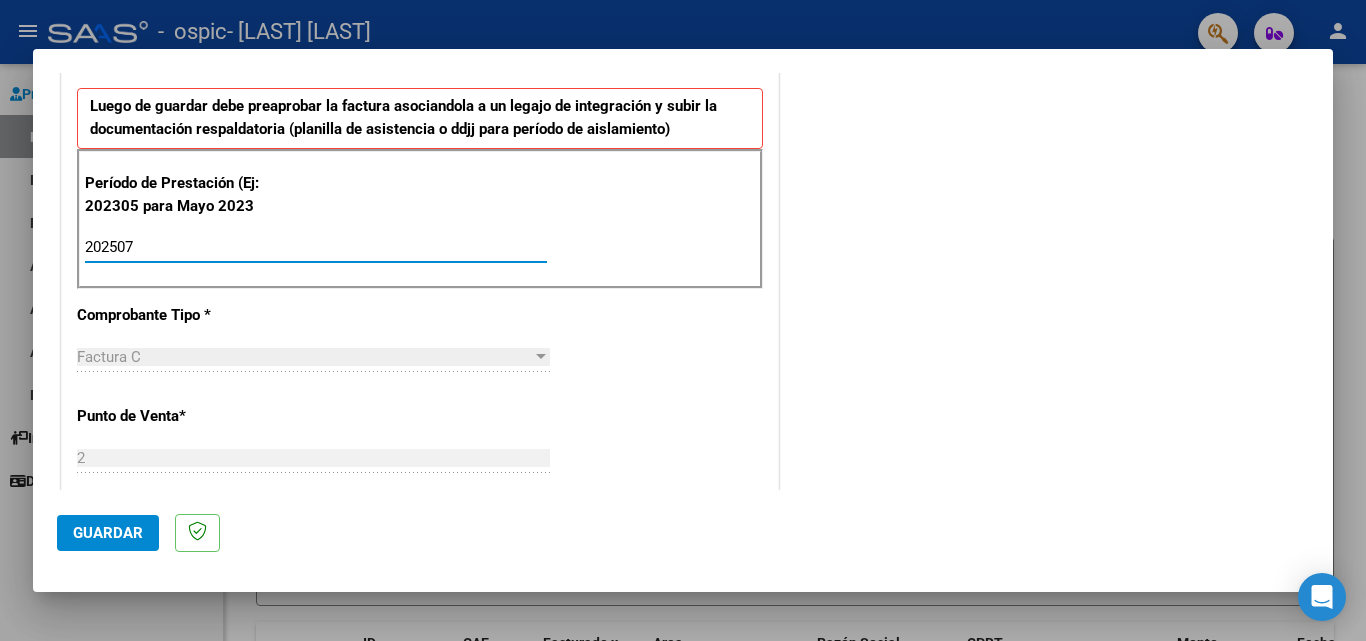 type on "202507" 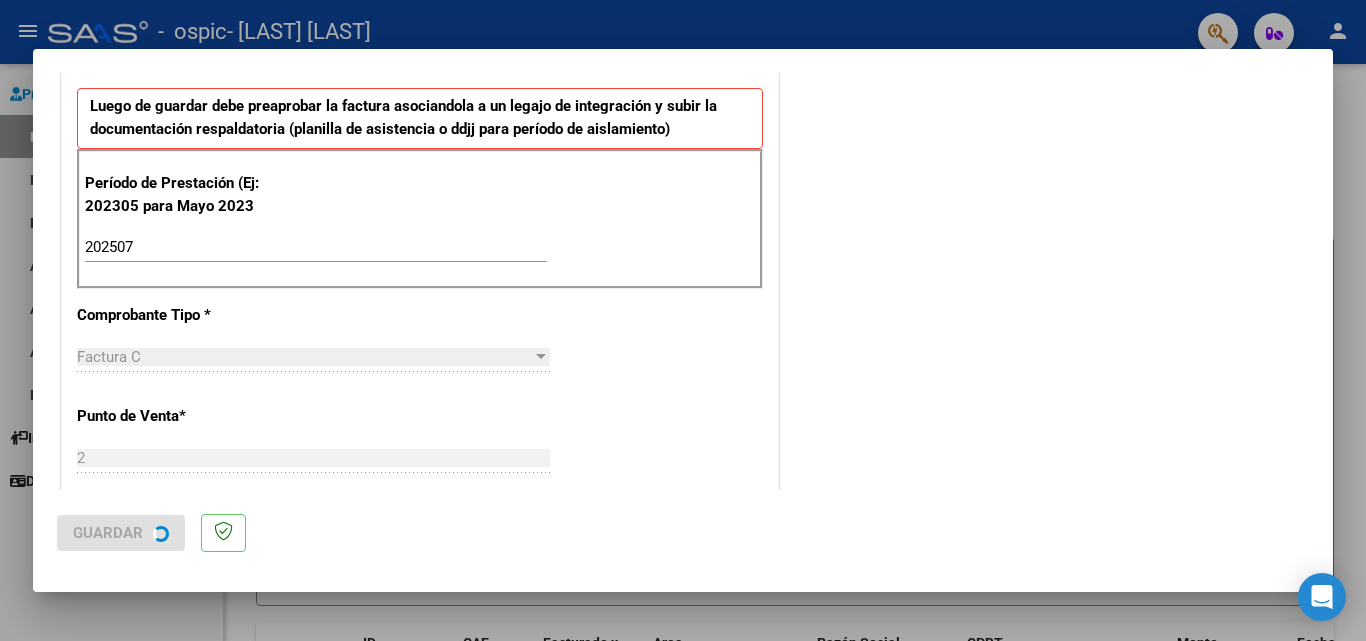 scroll, scrollTop: 0, scrollLeft: 0, axis: both 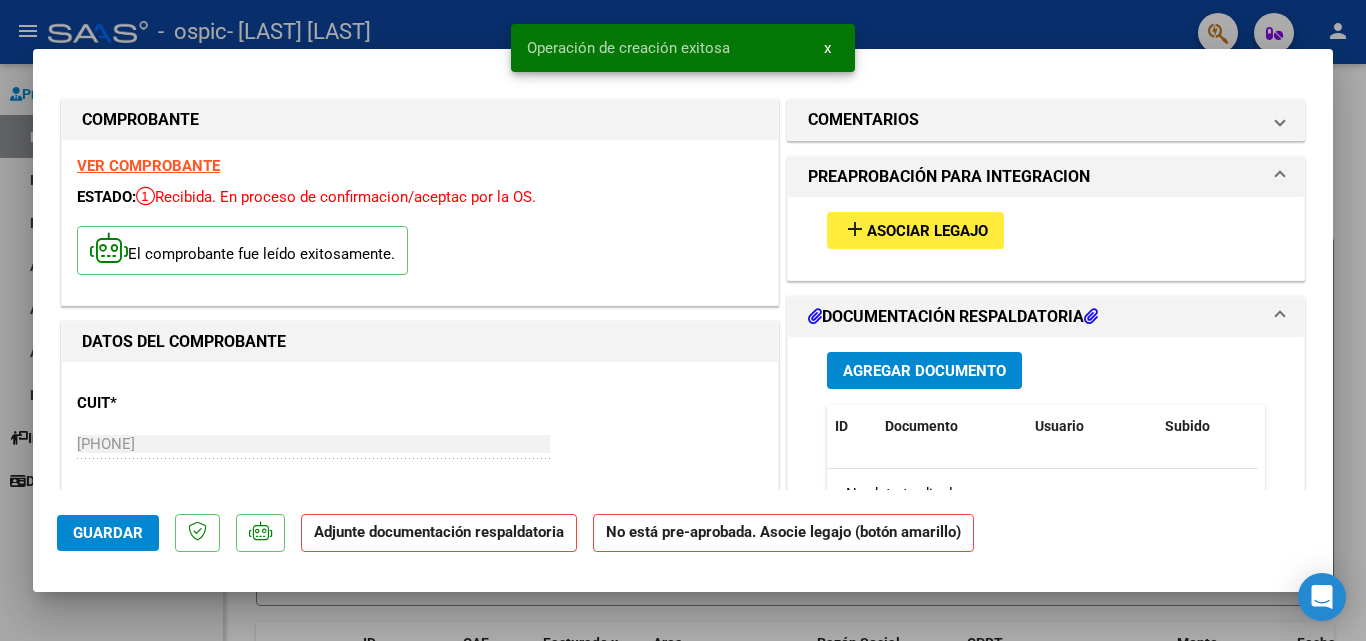 click on "Asociar Legajo" at bounding box center [927, 231] 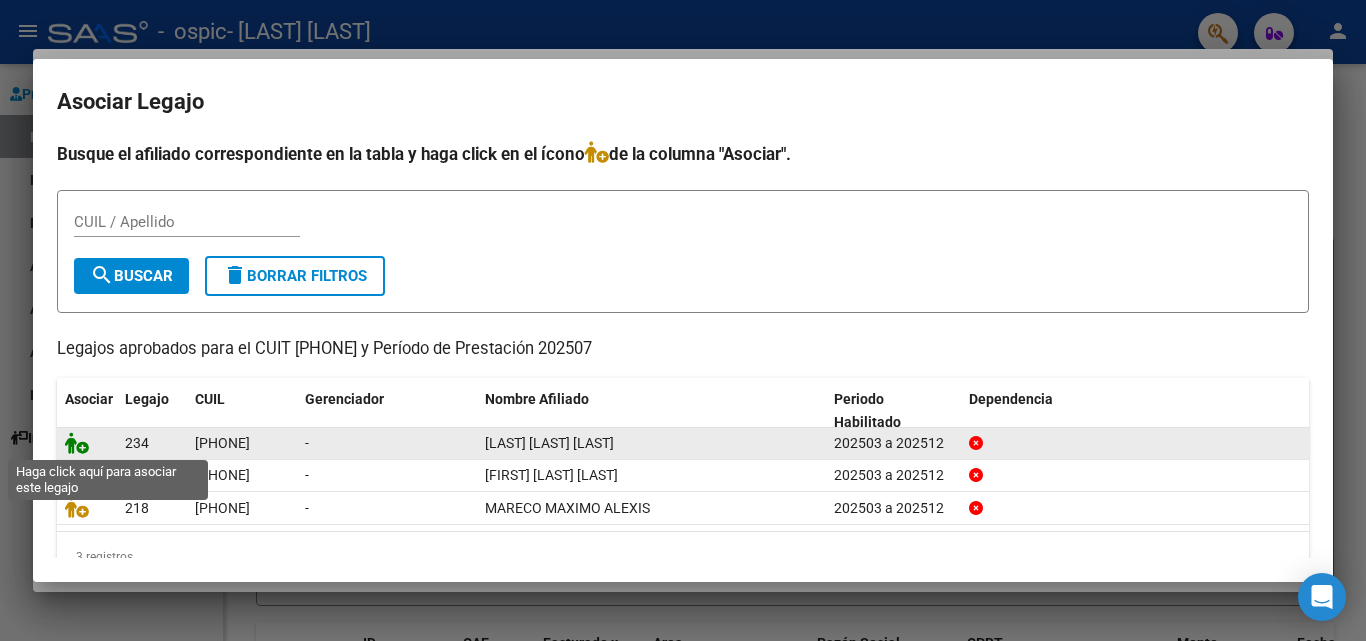 click 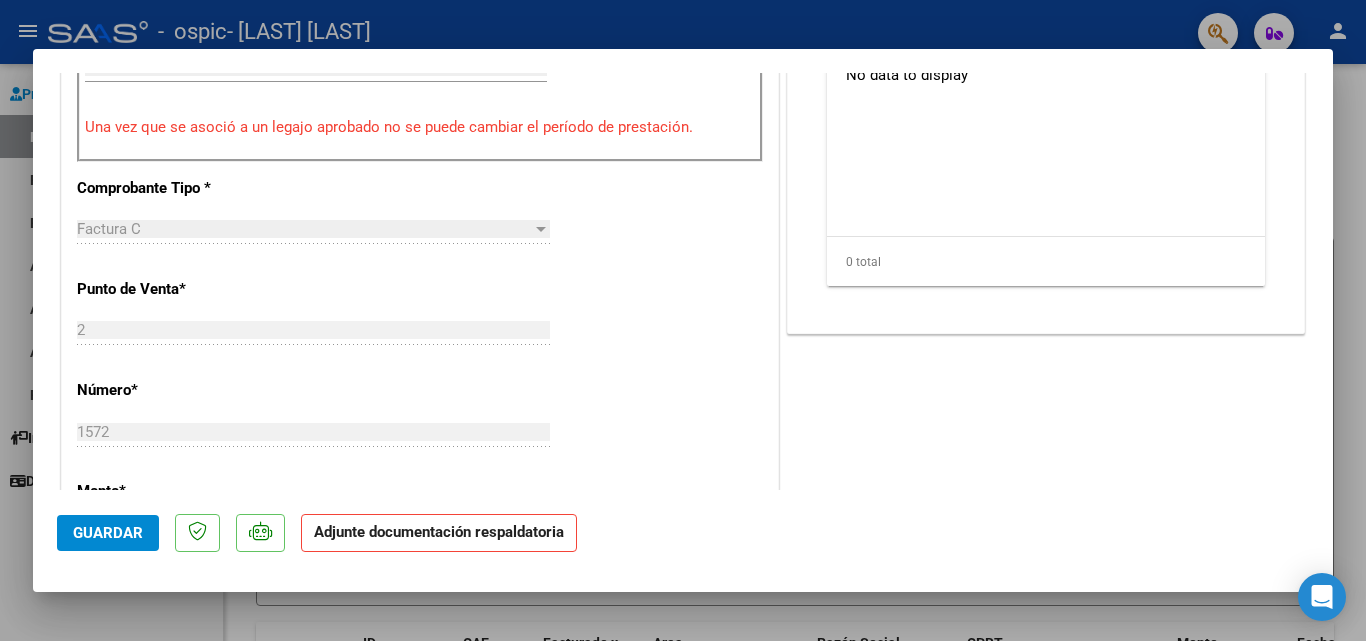 scroll, scrollTop: 400, scrollLeft: 0, axis: vertical 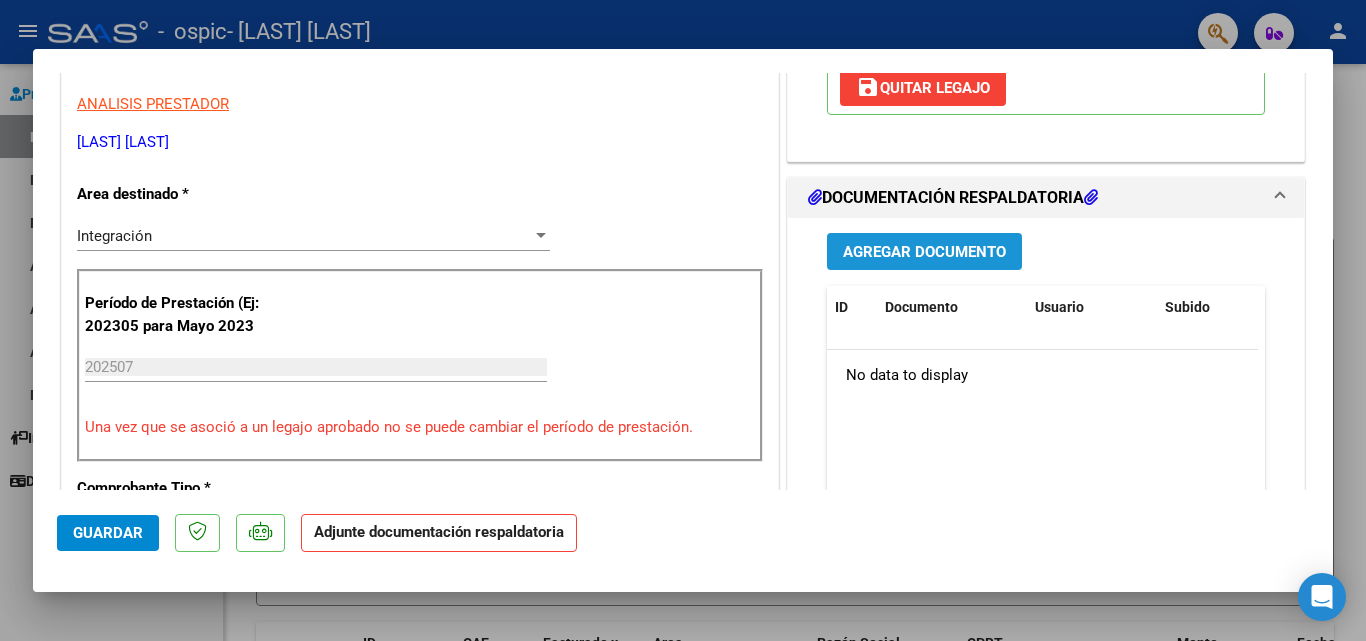 click on "Agregar Documento" at bounding box center (924, 252) 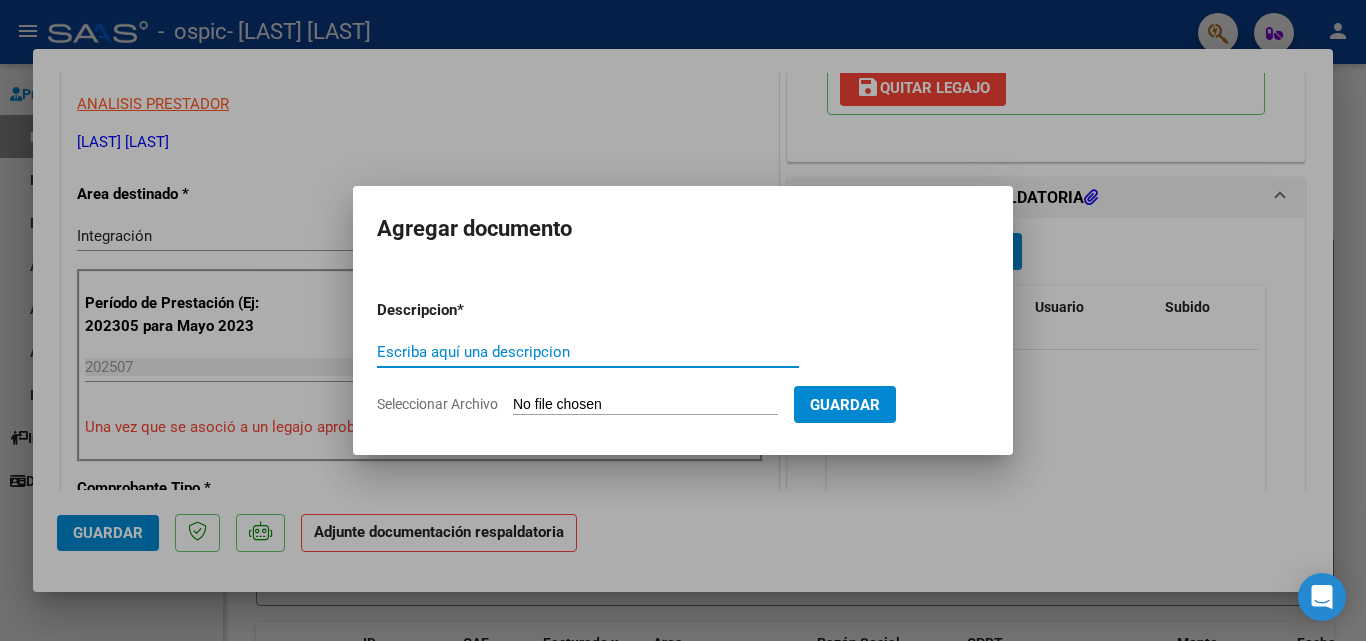 click on "Escriba aquí una descripcion" at bounding box center [588, 352] 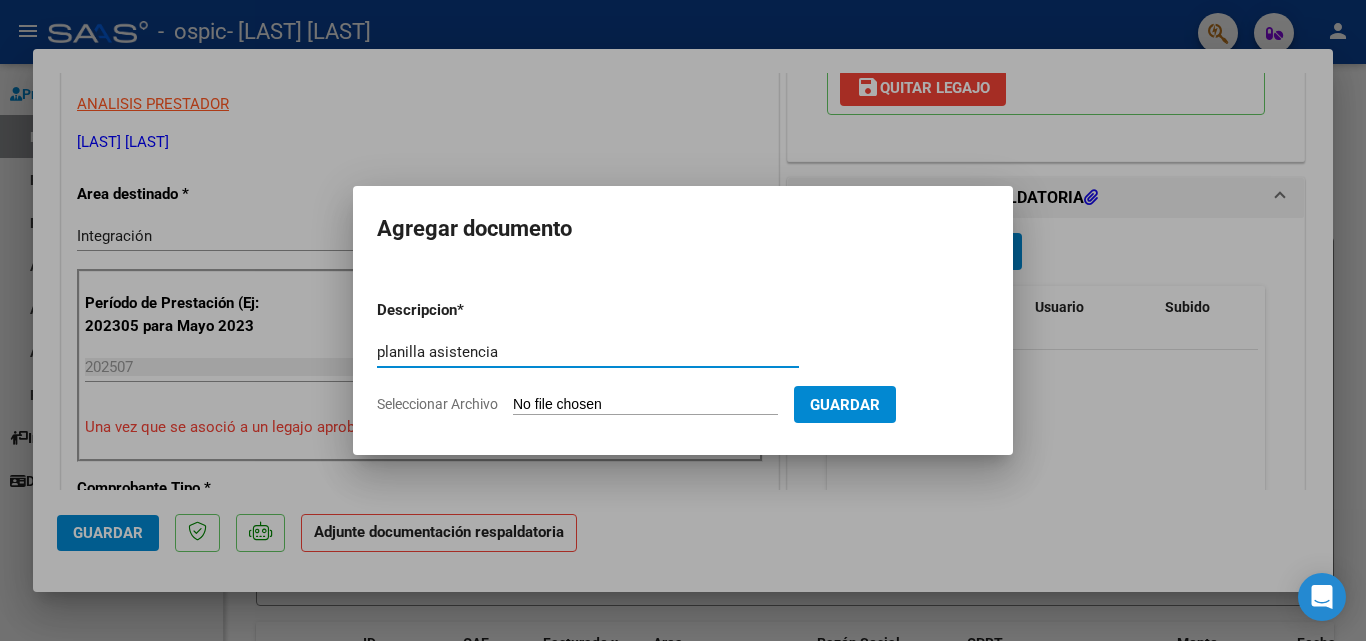 type on "planilla asistencia" 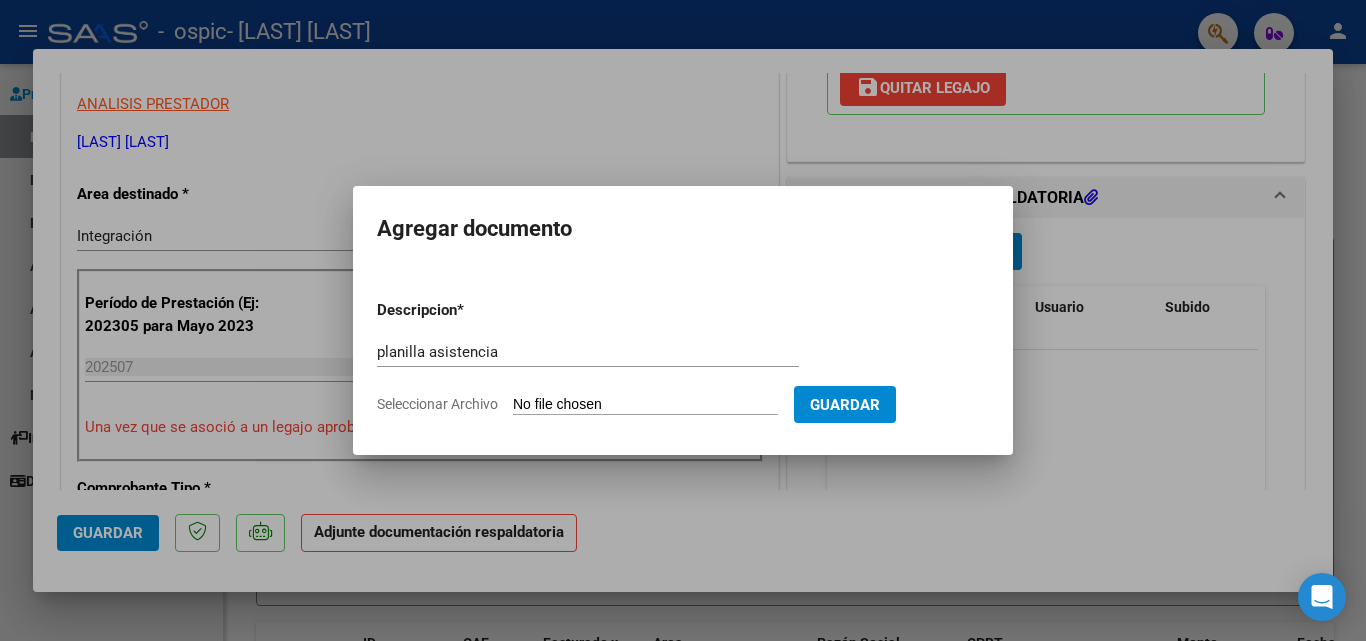 type on "C:\fakepath\[LAST] [LAST] planilla.pdf" 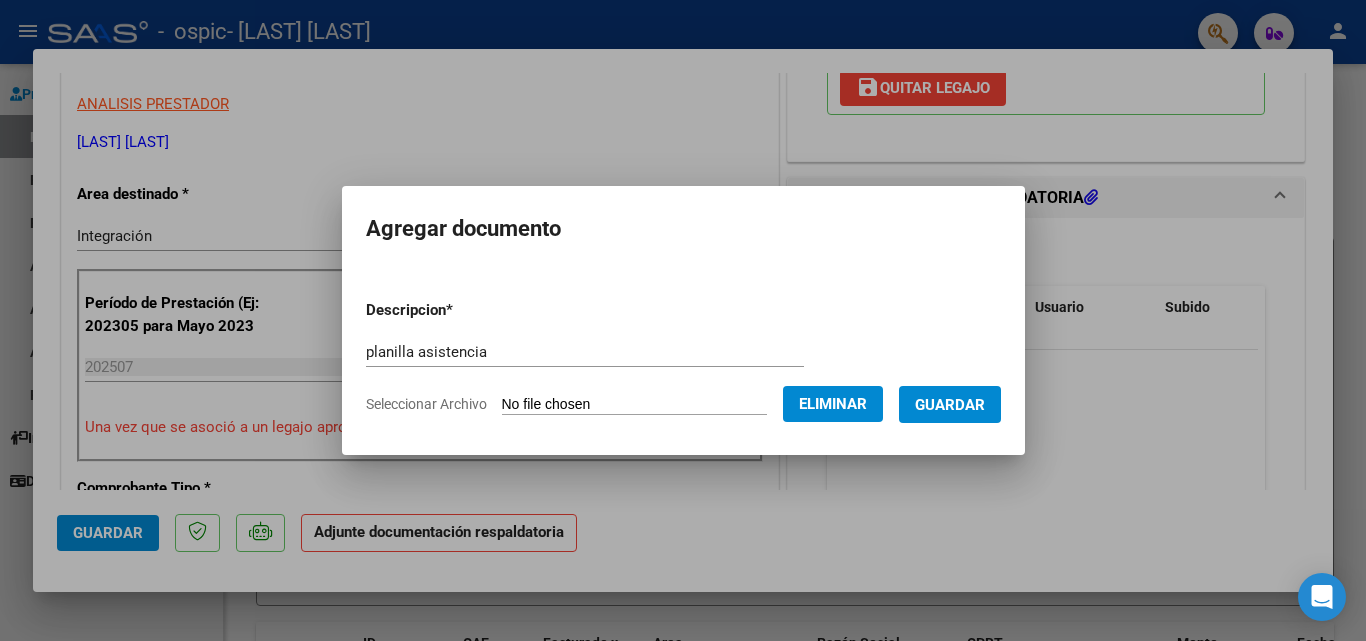 click on "Guardar" at bounding box center (950, 405) 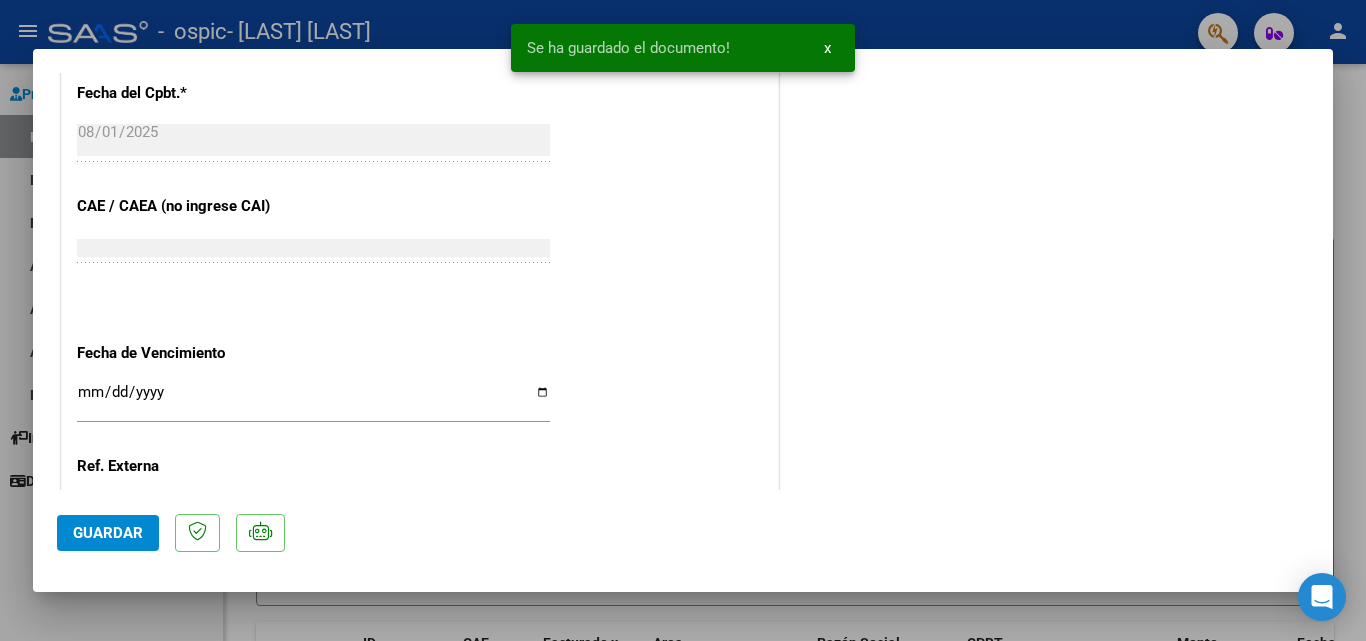 scroll, scrollTop: 1373, scrollLeft: 0, axis: vertical 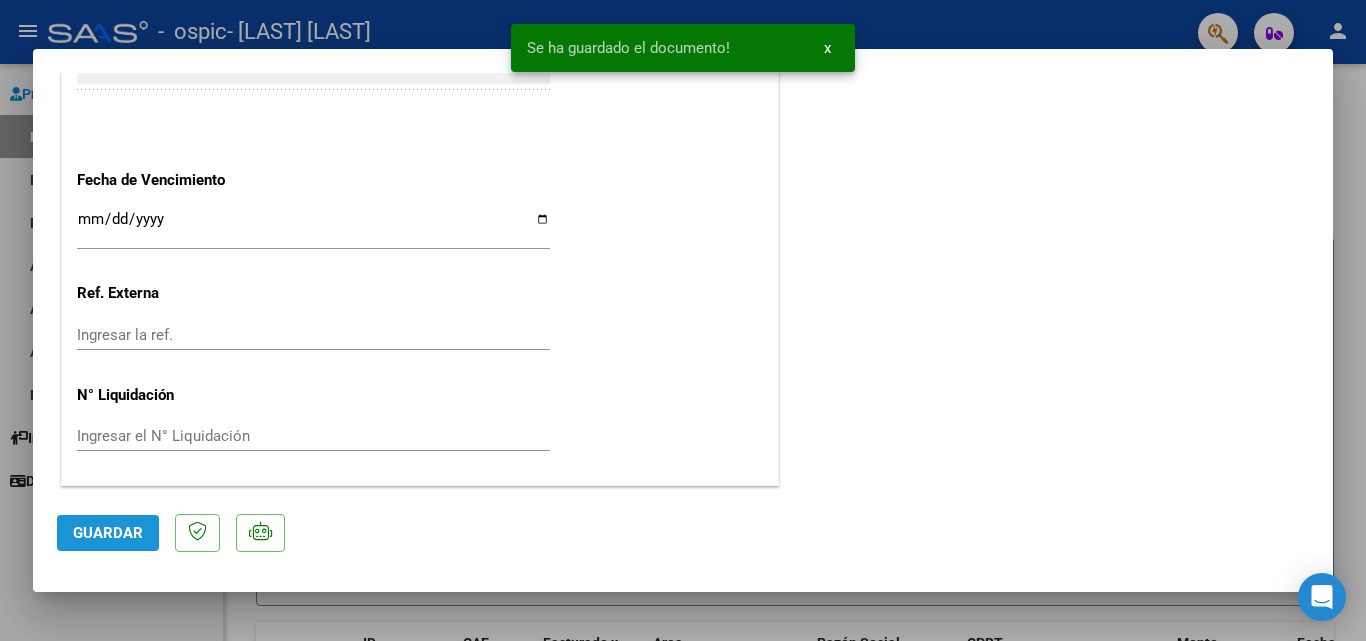 click on "Guardar" 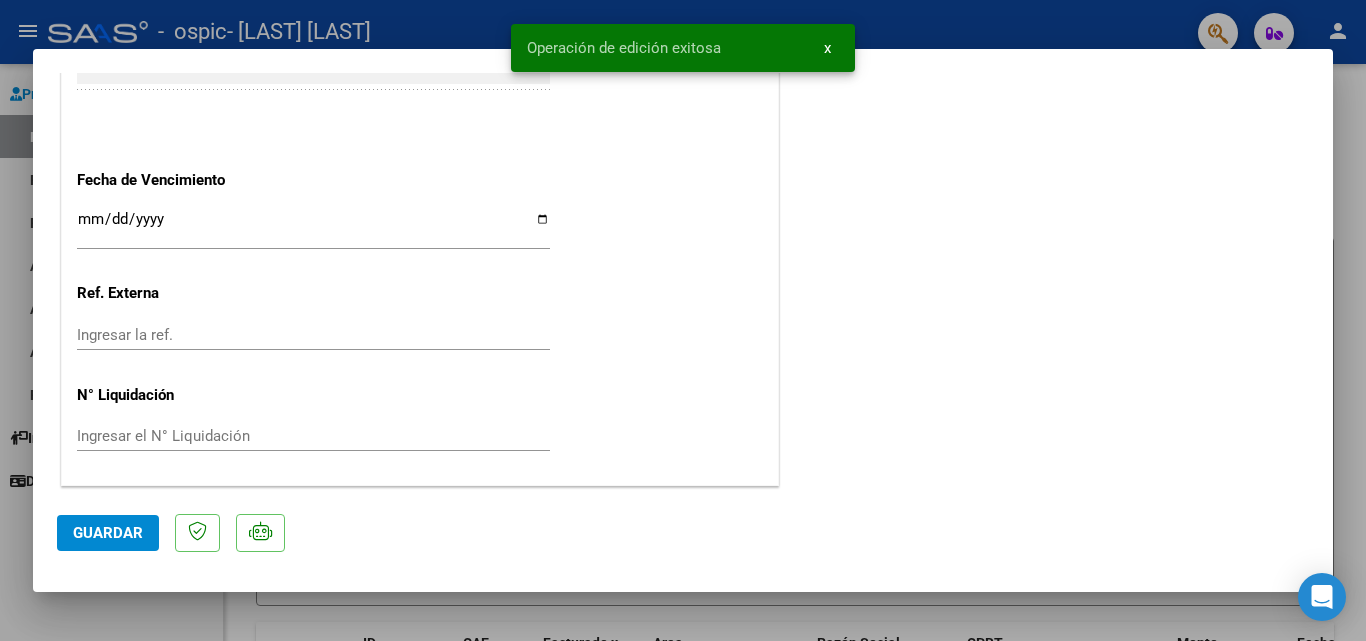 click on "x" at bounding box center (827, 48) 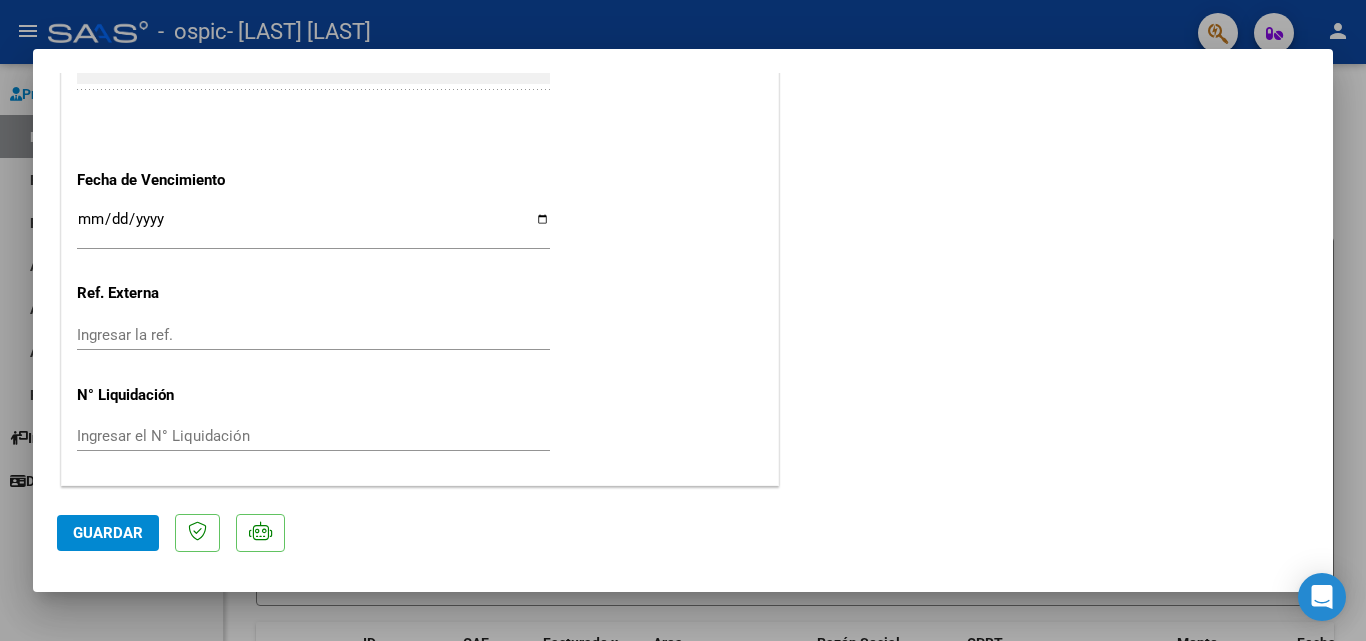 click on "COMENTARIOS Comentarios del Prestador / Gerenciador: PREAPROBACIÓN PARA INTEGRACION Legajo preaprobado para Período de Prestación: 202507 Ver Legajo Asociado CUIL: [PHONE] Nombre y Apellido: [LAST] [LAST] [LAST] Período Desde: 202503 Período Hasta: 202512 Admite Dependencia: NO Comentario: FONOAUDIOLOGIA 12 SESIONES MENSUALES - MIS save Quitar Legajo DOCUMENTACIÓN RESPALDATORIA Agregar Documento ID Documento Usuario Subido Acción 4523 Planilla Asistencia [EMAIL] - [LAST] [LAST] 03/08/2025 1 total 1" at bounding box center (1046, -394) 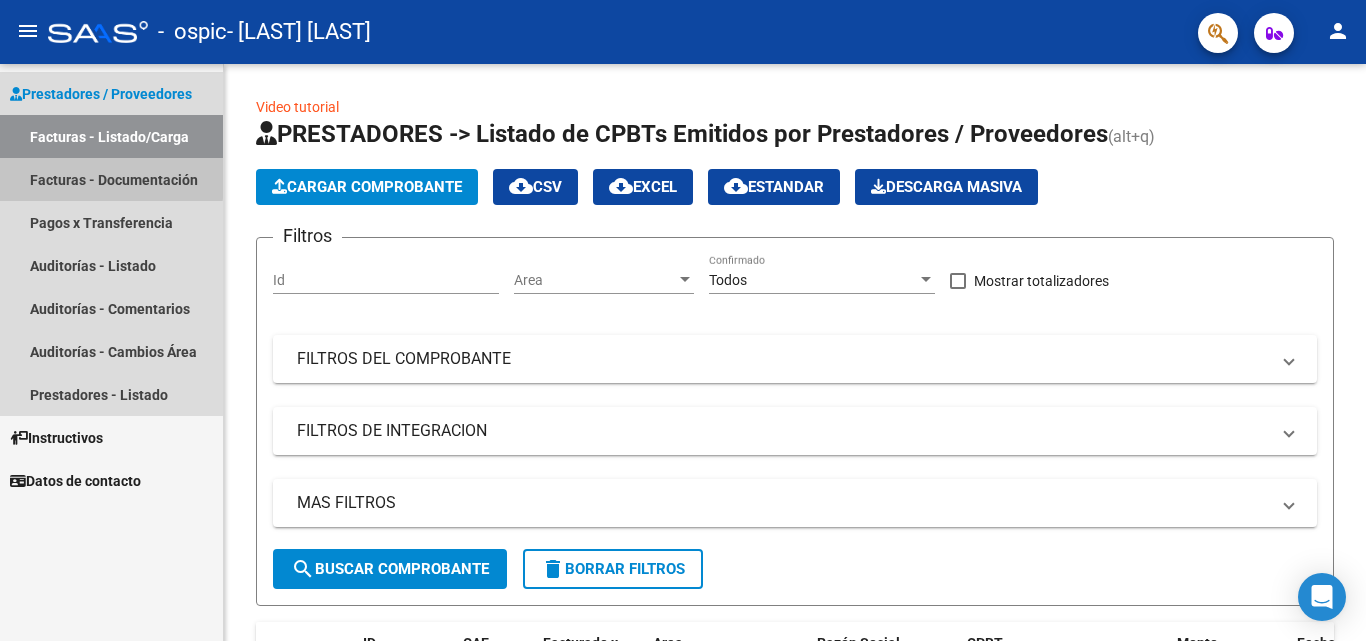 click on "Facturas - Documentación" at bounding box center (111, 179) 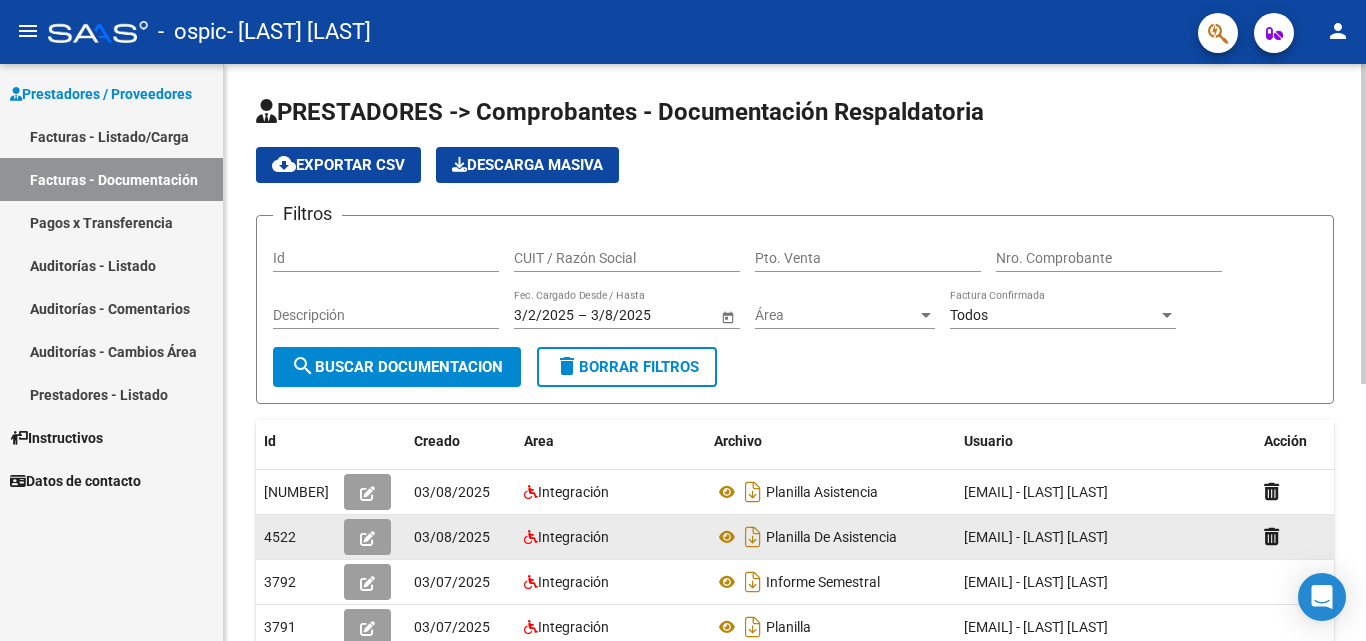 scroll, scrollTop: 200, scrollLeft: 0, axis: vertical 